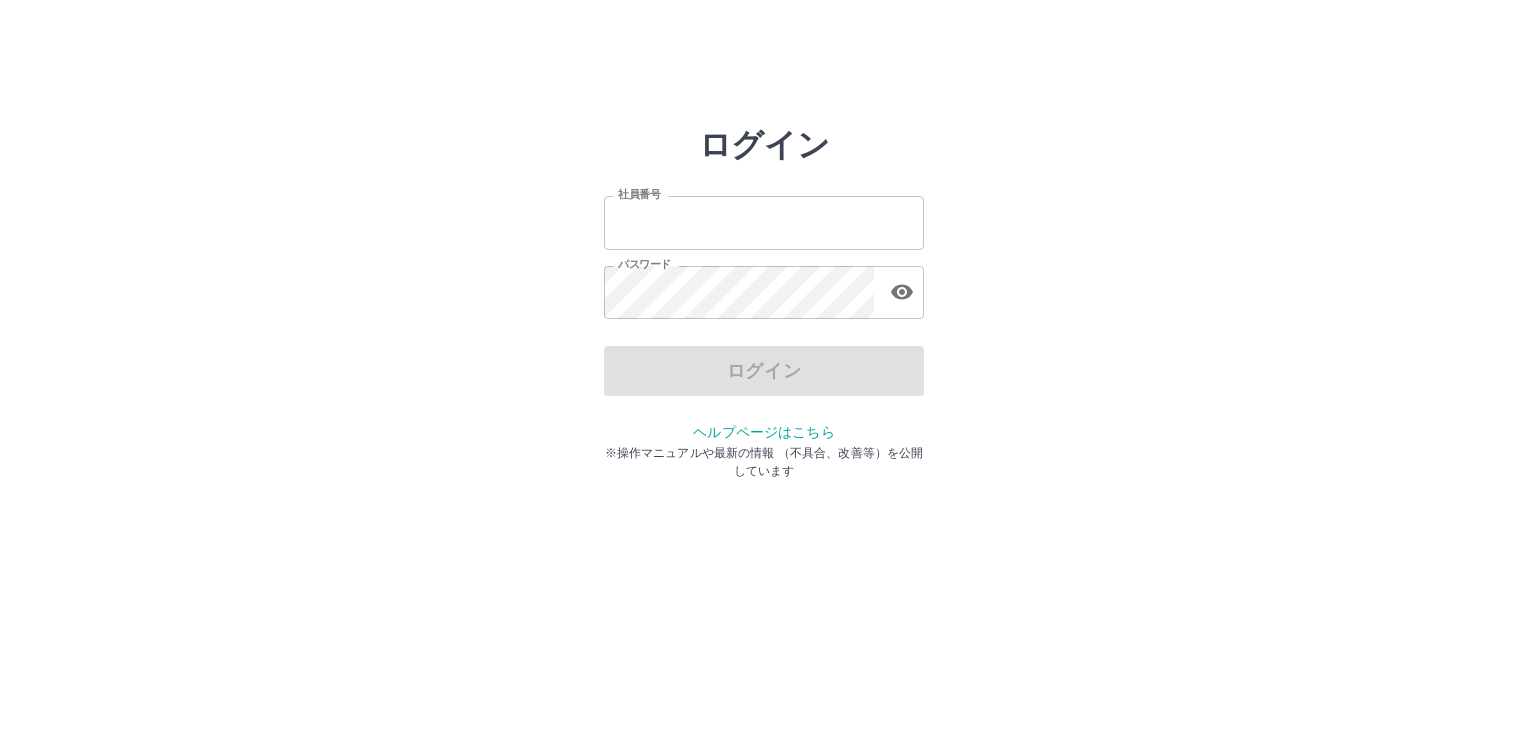 scroll, scrollTop: 0, scrollLeft: 0, axis: both 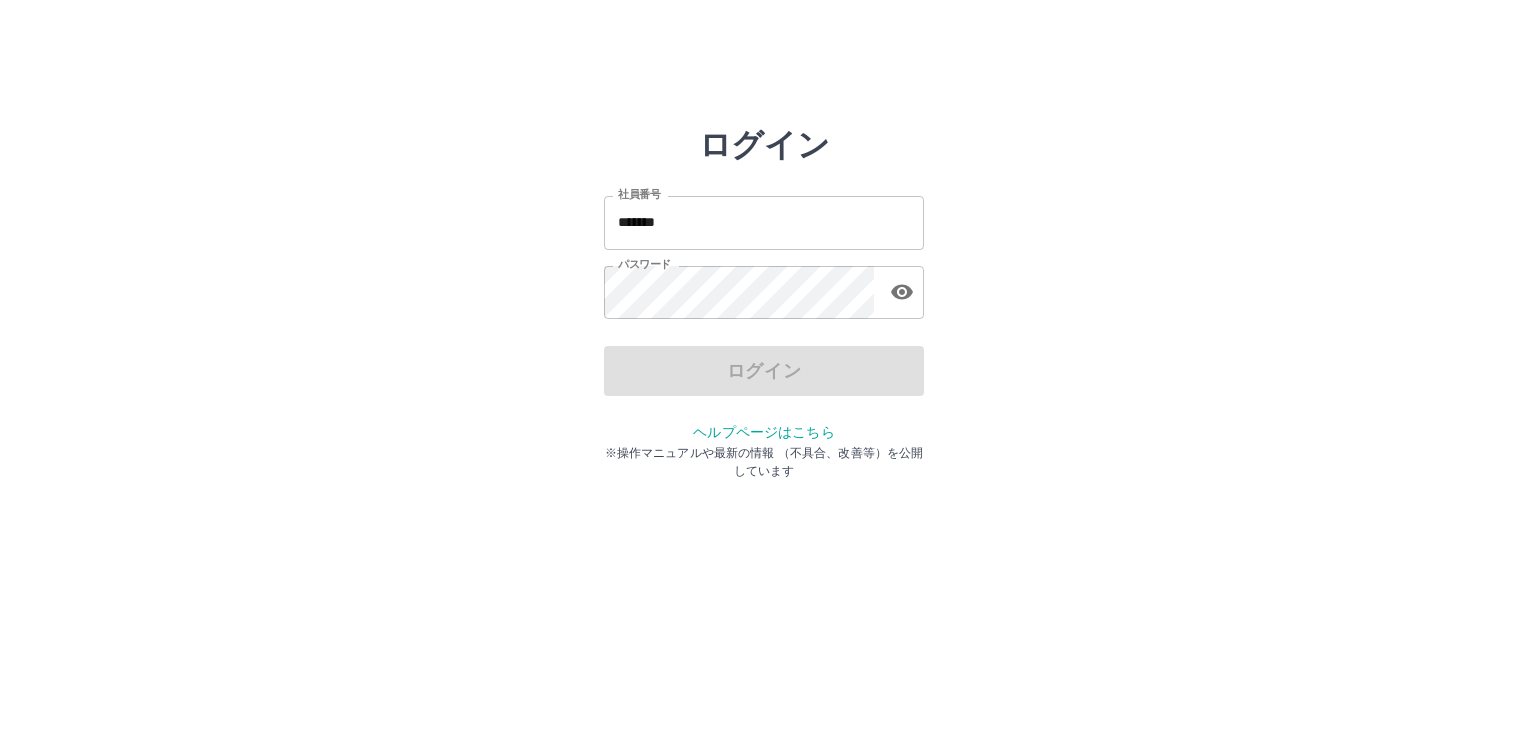 click on "*******" at bounding box center (764, 222) 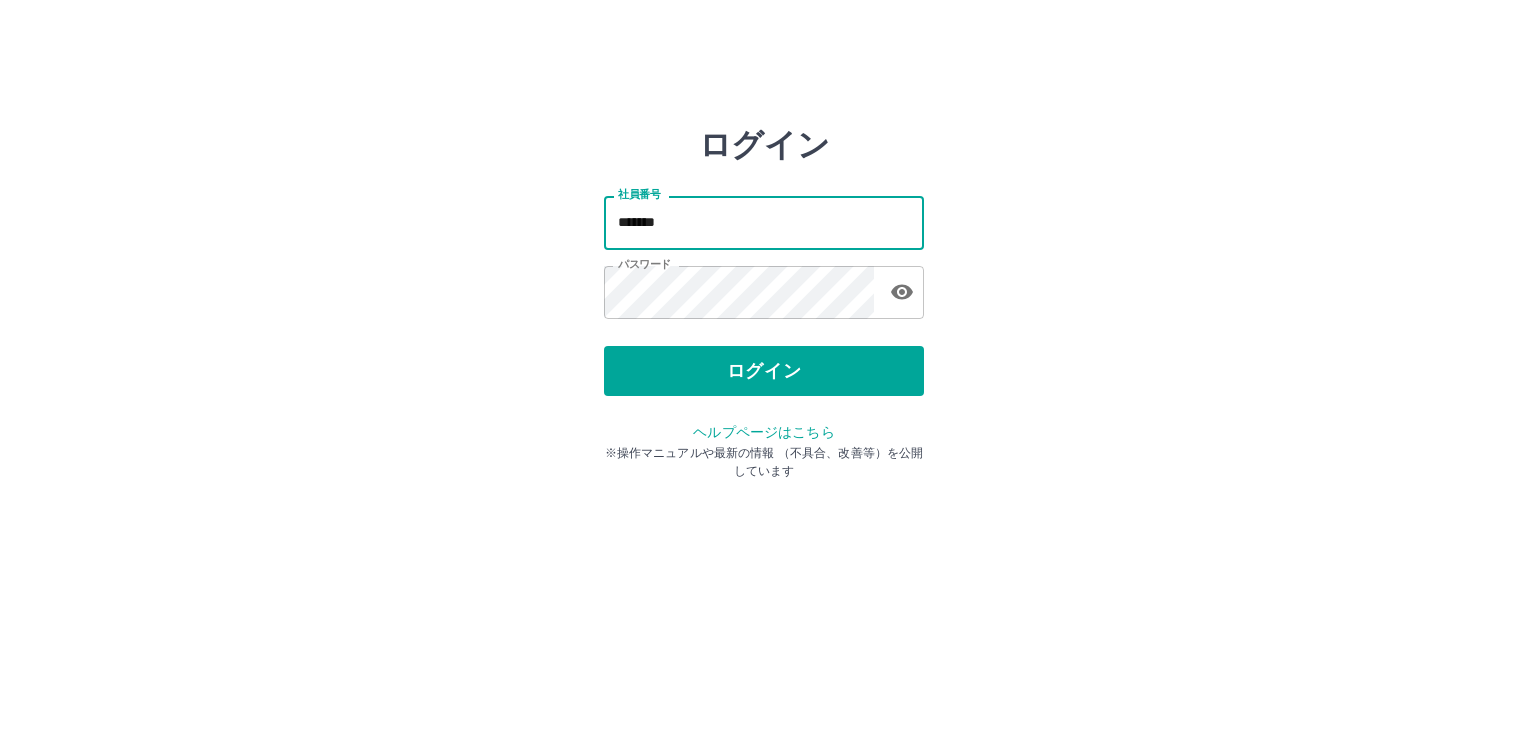 type on "*******" 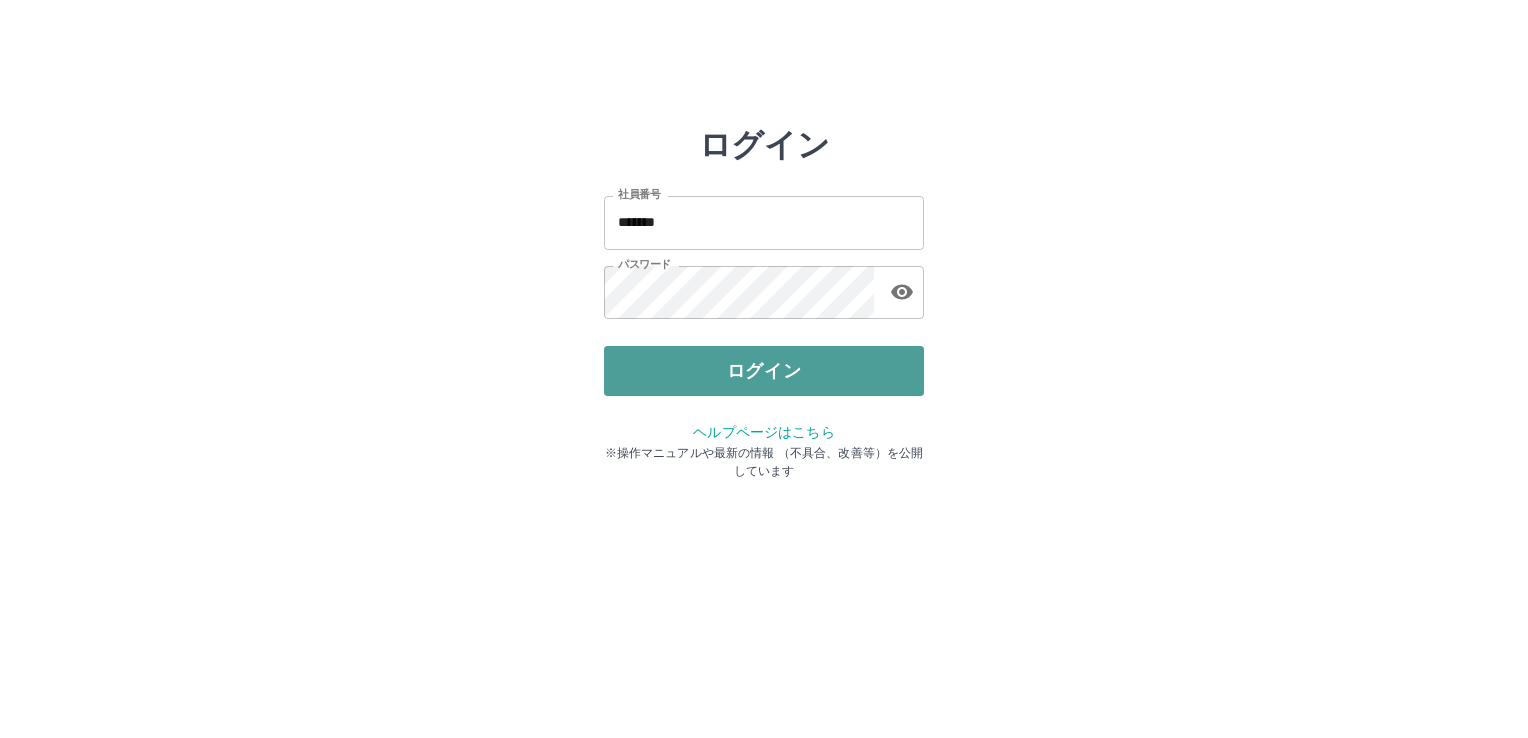click on "ログイン" 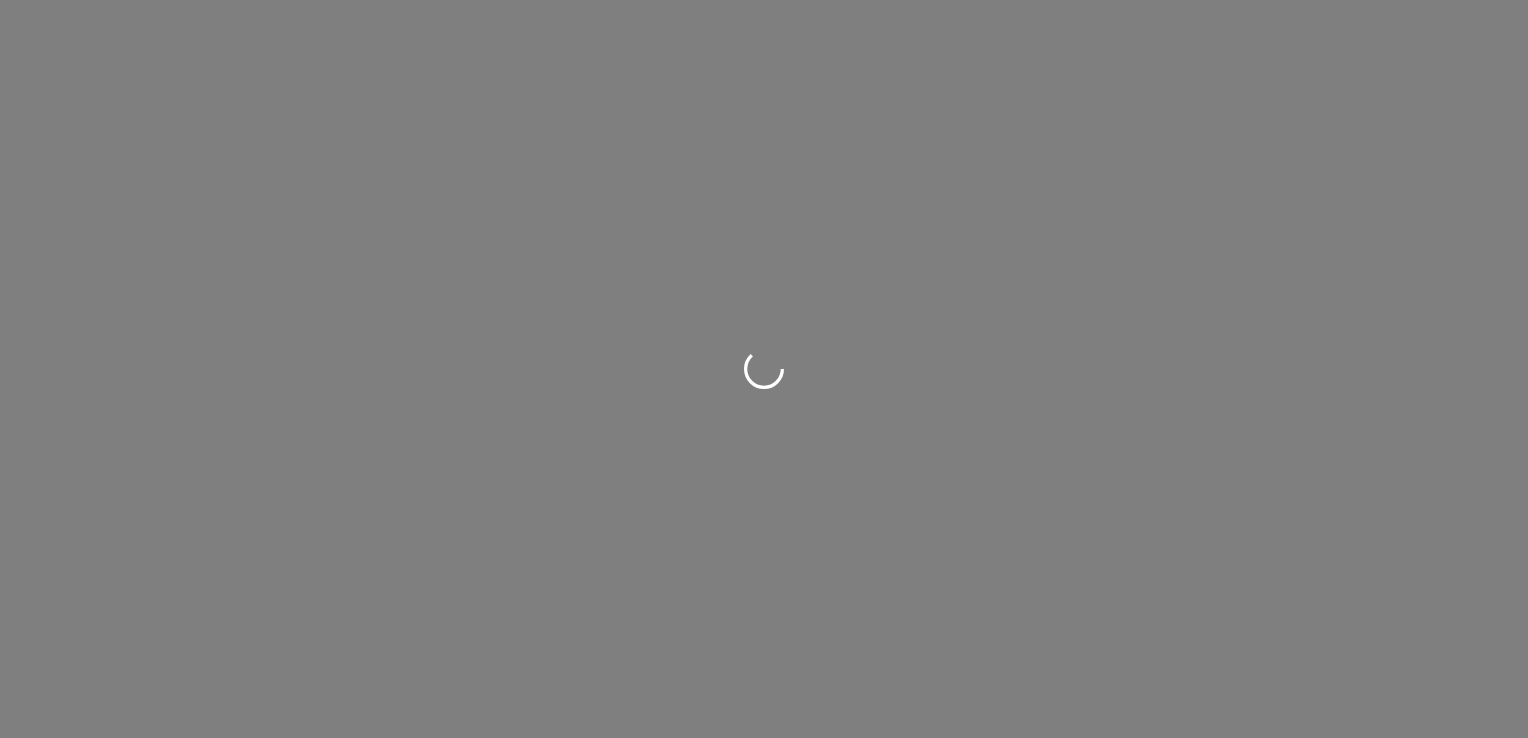 scroll, scrollTop: 0, scrollLeft: 0, axis: both 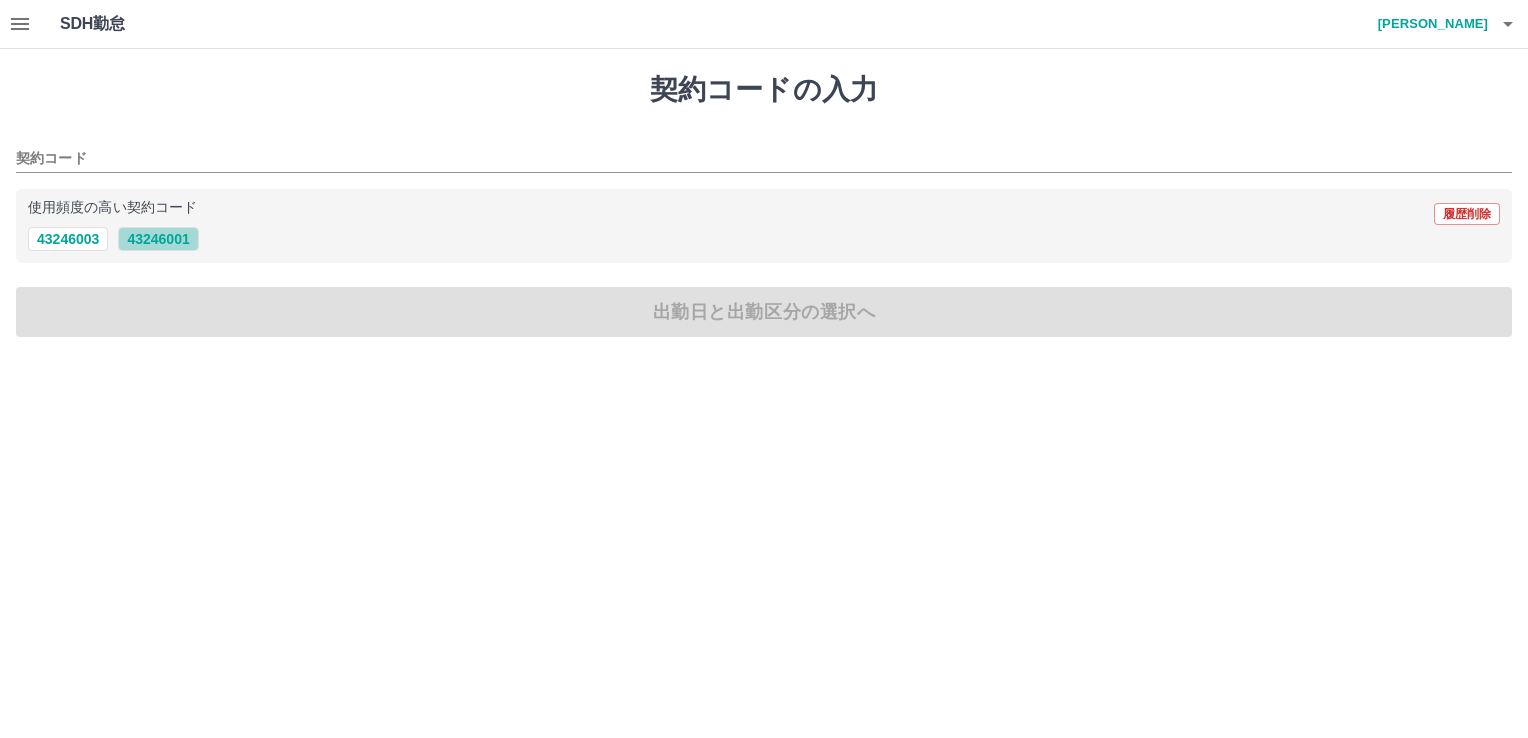 click on "43246001" at bounding box center [158, 239] 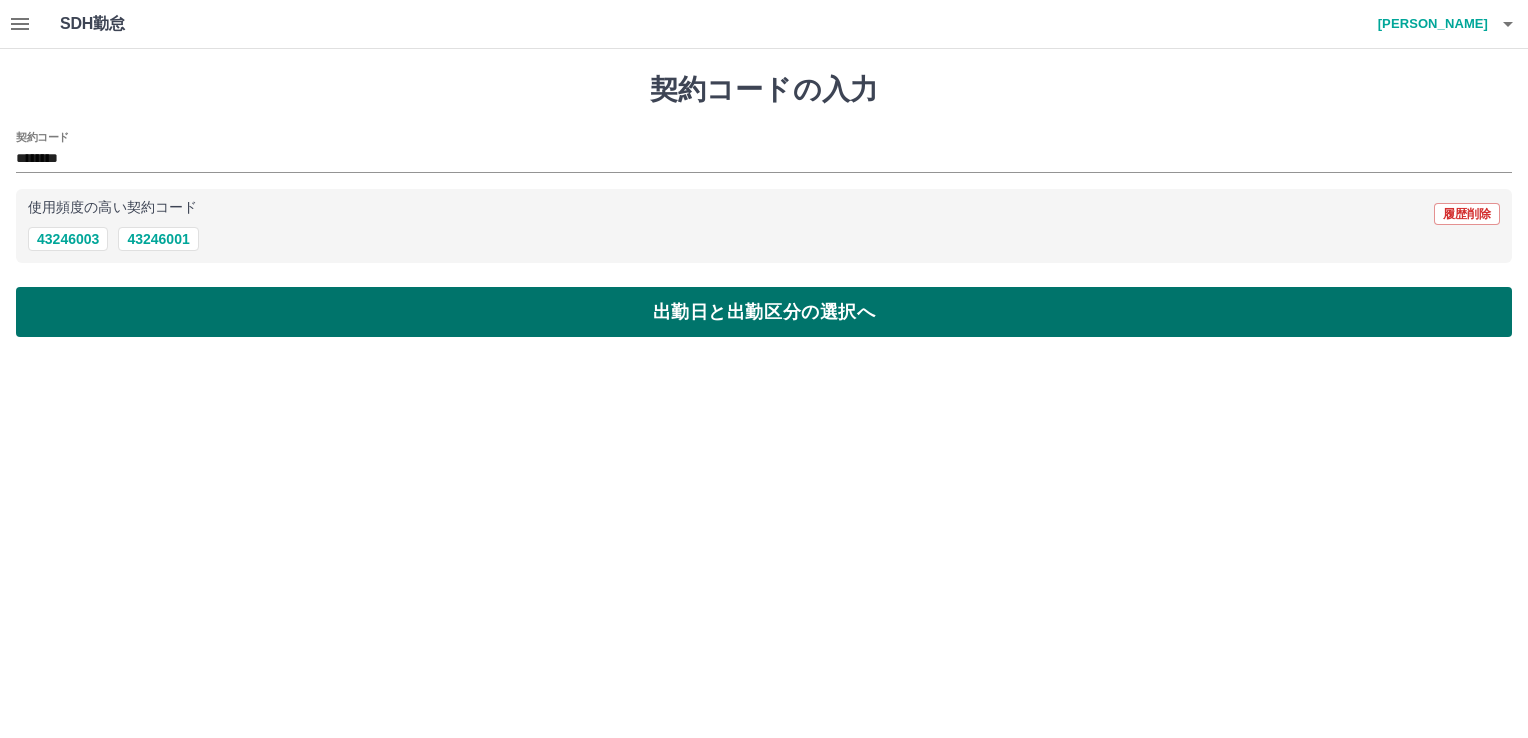 click on "出勤日と出勤区分の選択へ" at bounding box center [764, 312] 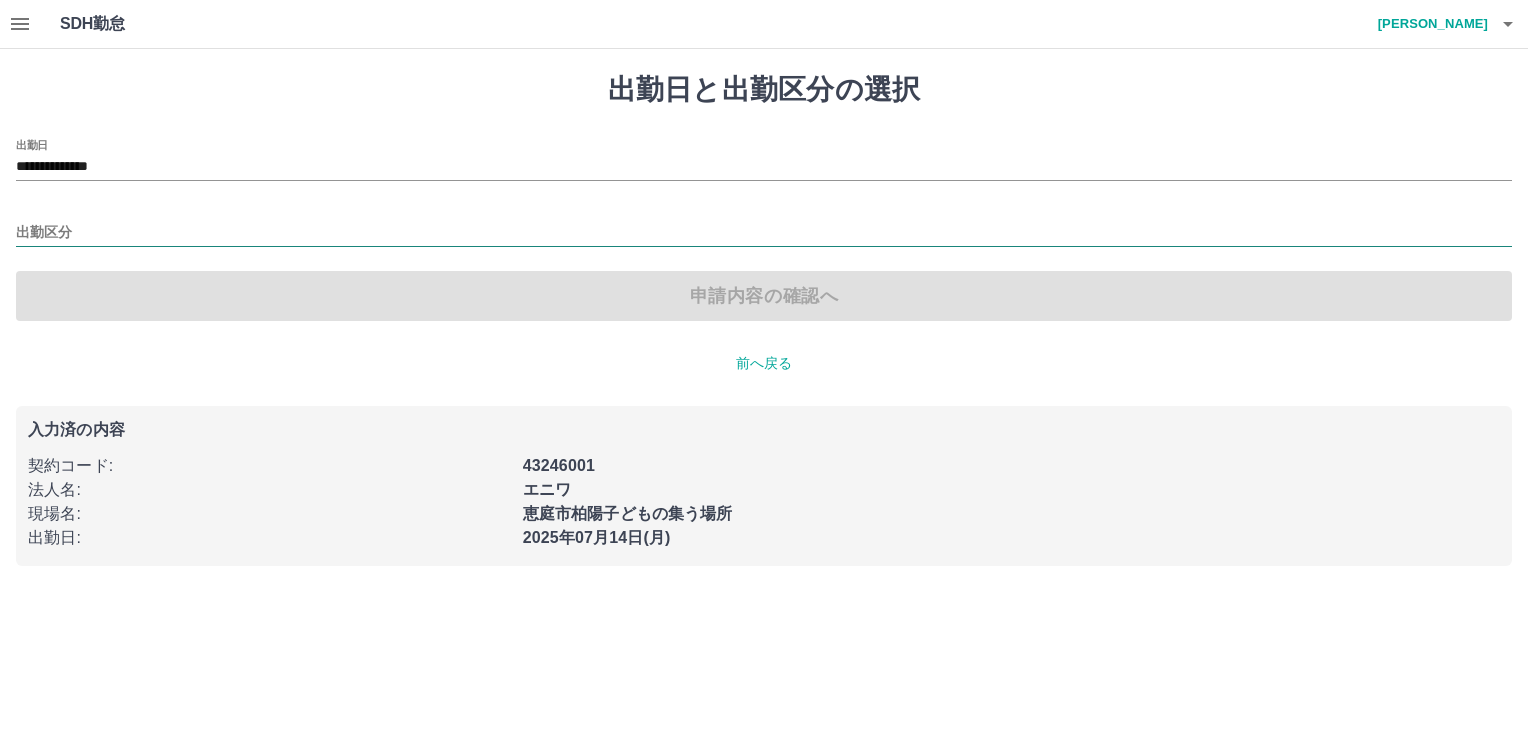 click on "出勤区分" at bounding box center [764, 233] 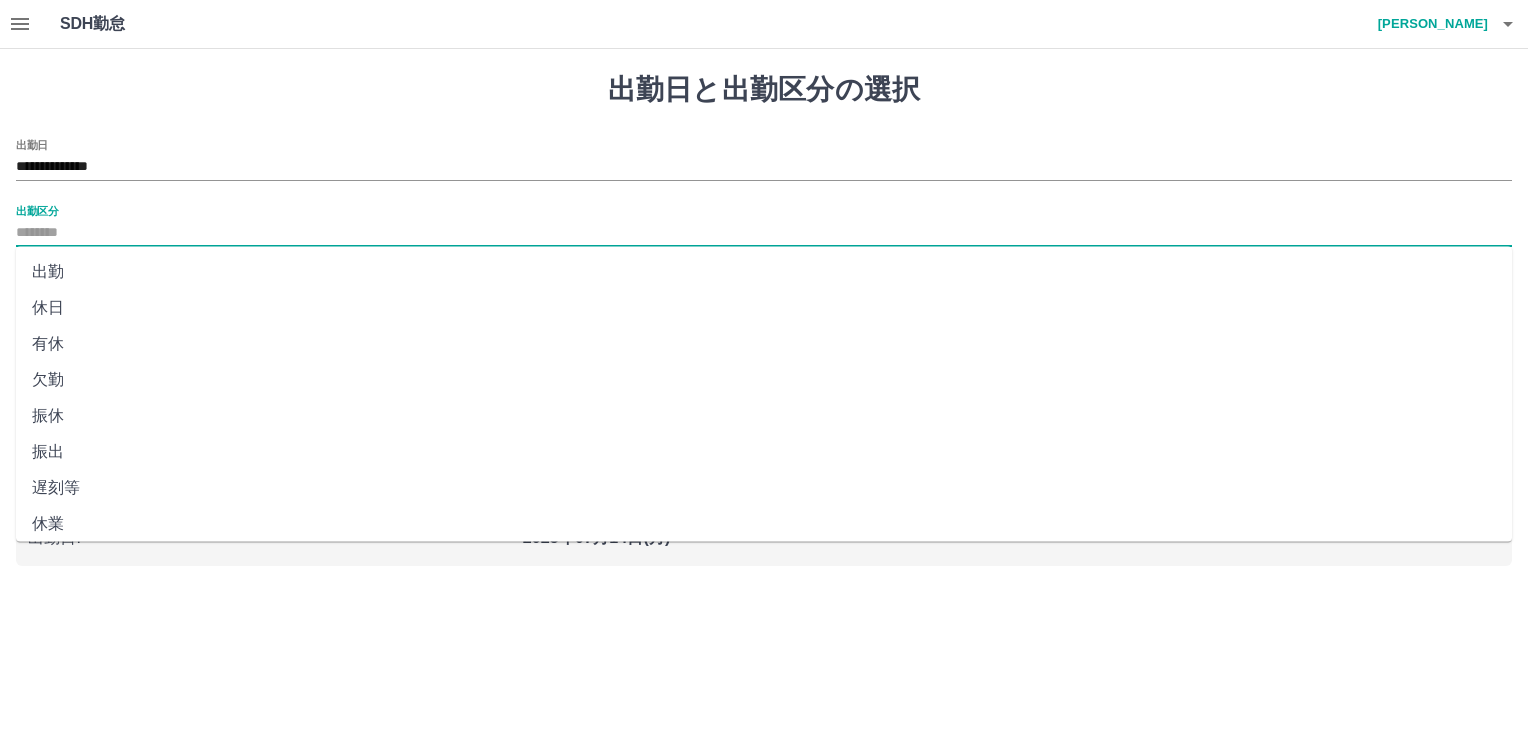click on "出勤" at bounding box center (764, 272) 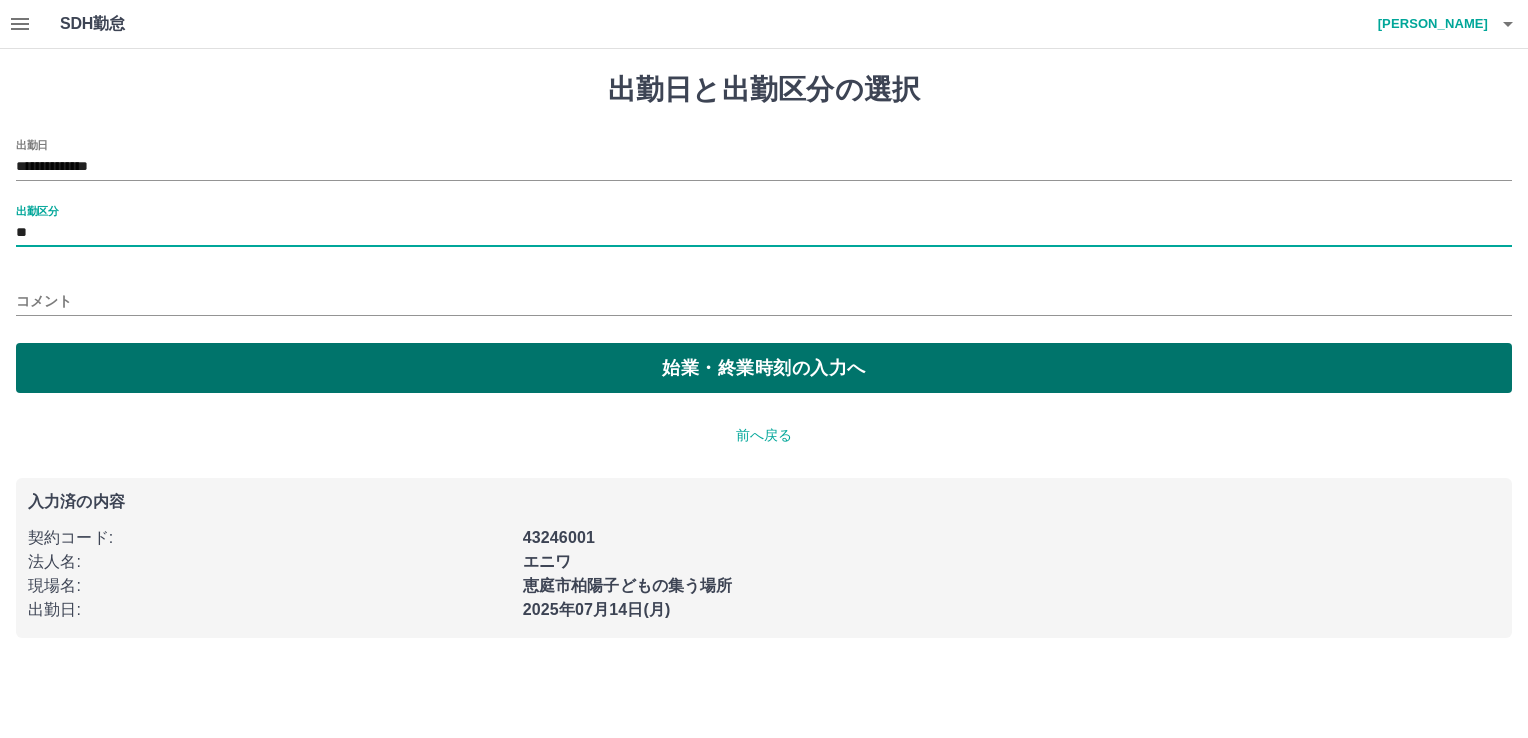 click on "始業・終業時刻の入力へ" at bounding box center [764, 368] 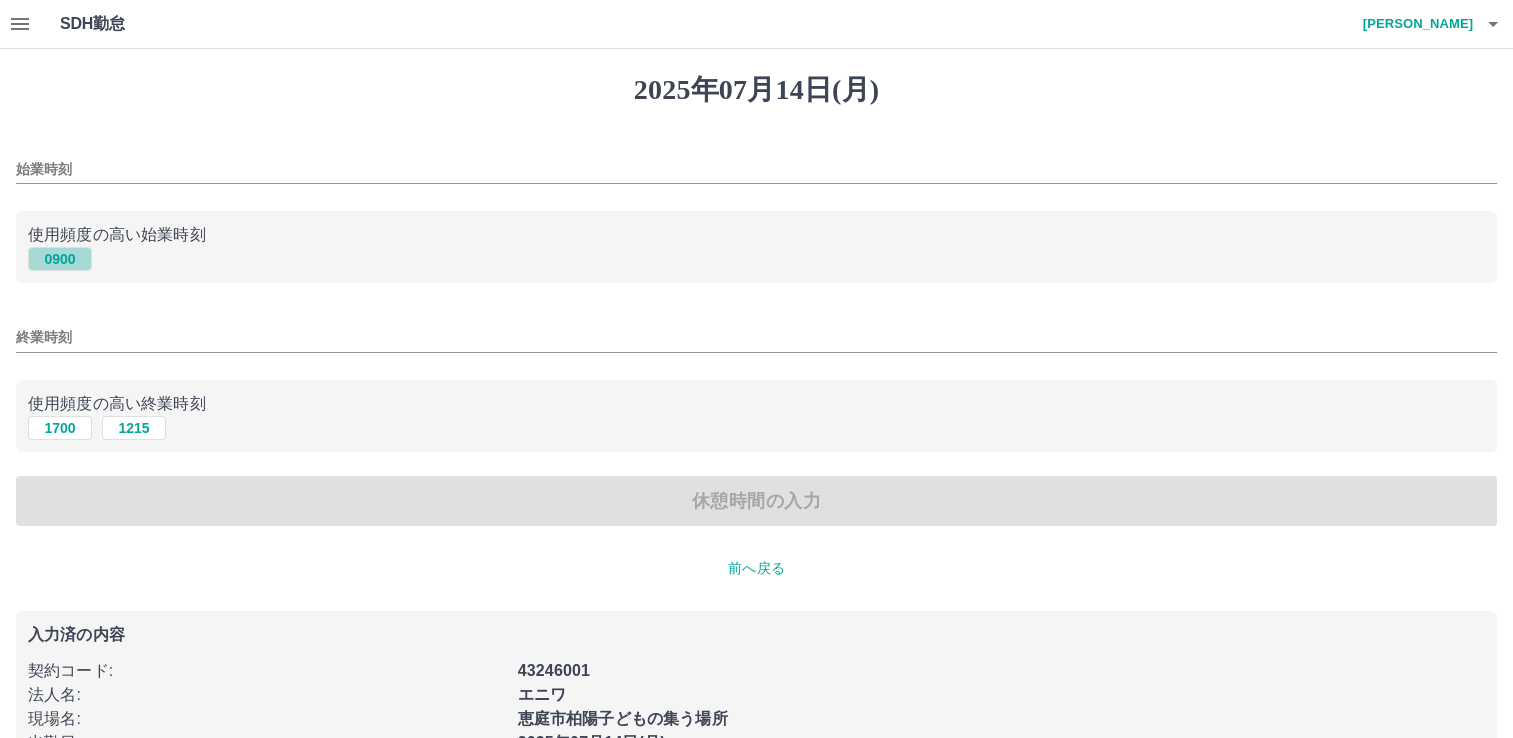 click on "0900" at bounding box center (60, 259) 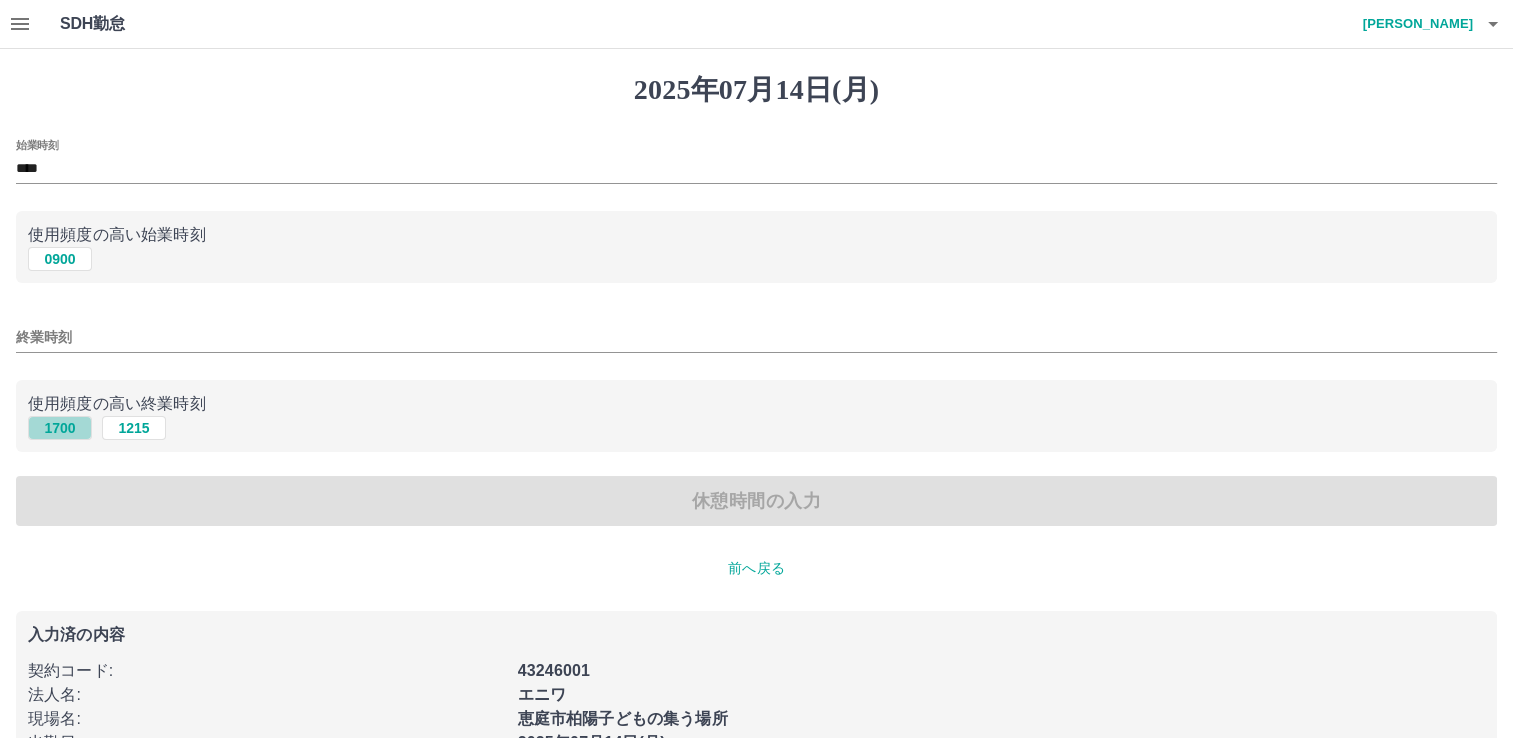 click on "1700" at bounding box center (60, 428) 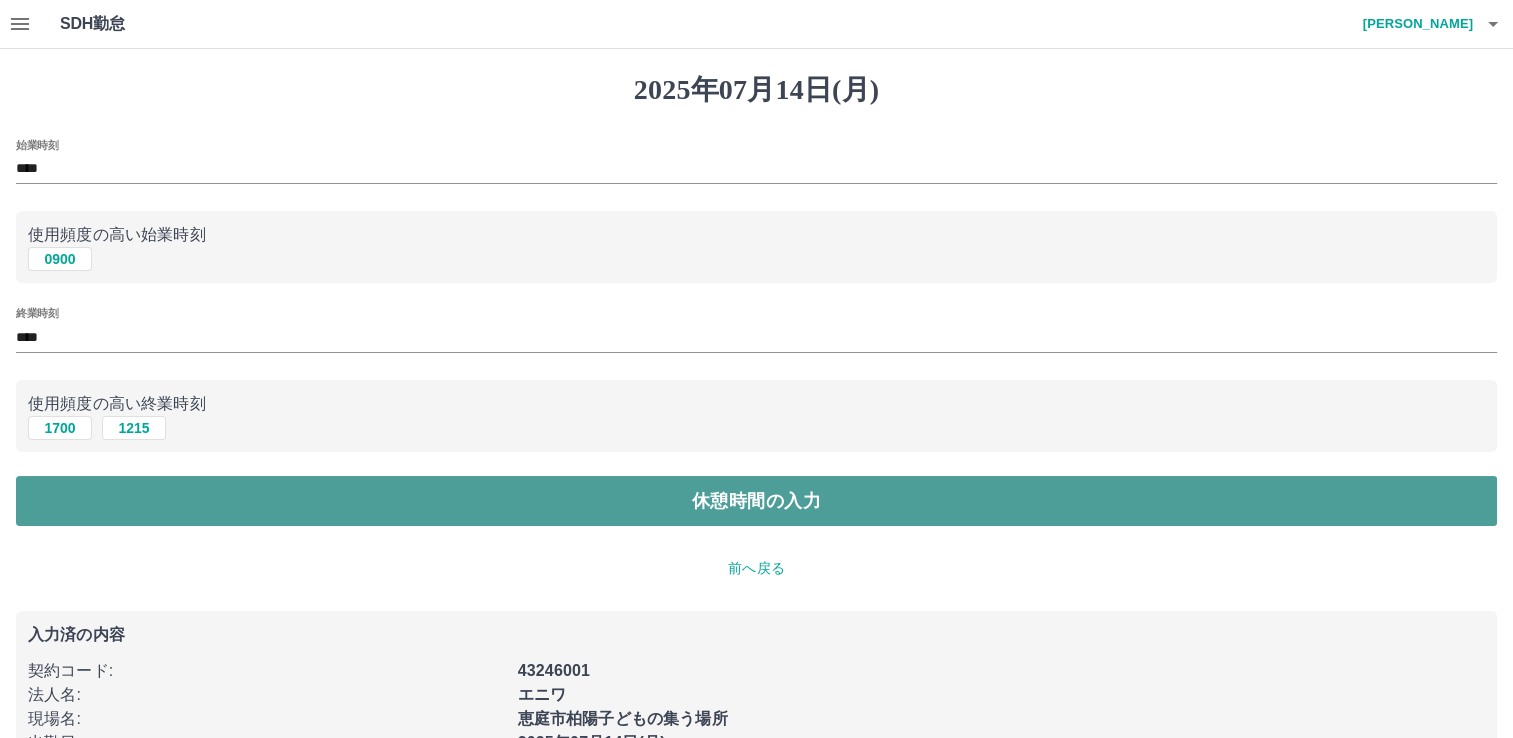 click on "休憩時間の入力" at bounding box center (756, 501) 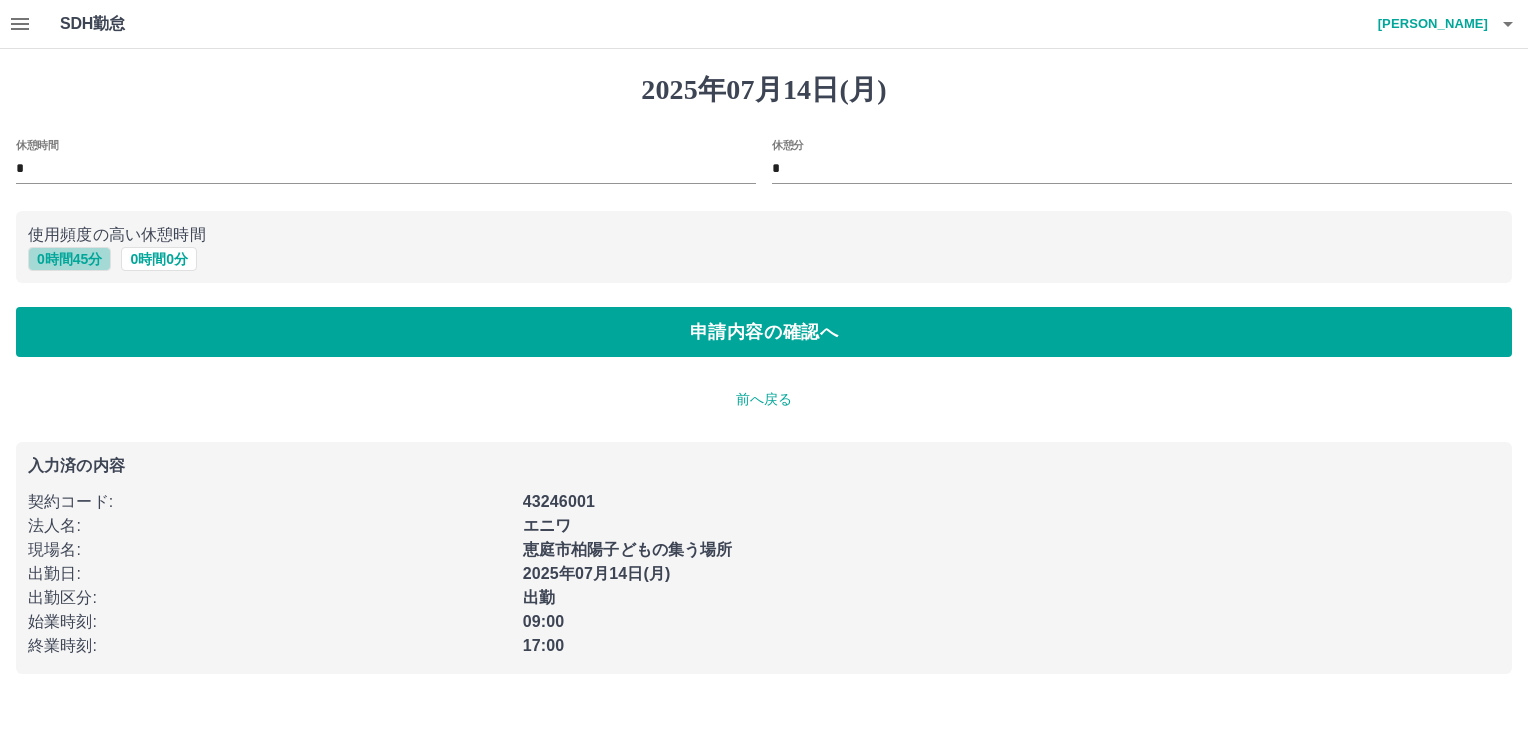 click on "0 時間 45 分" at bounding box center (69, 259) 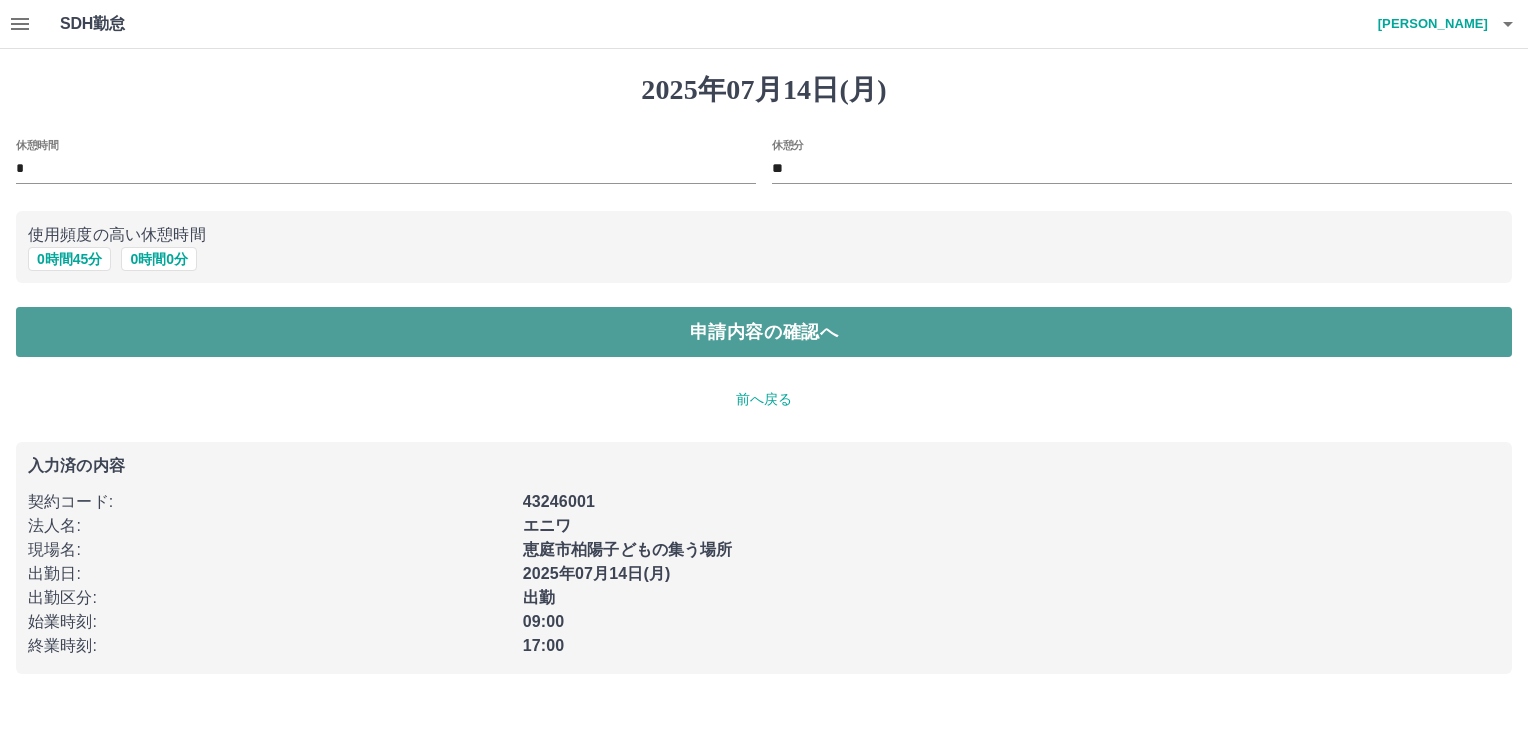 click on "申請内容の確認へ" at bounding box center [764, 332] 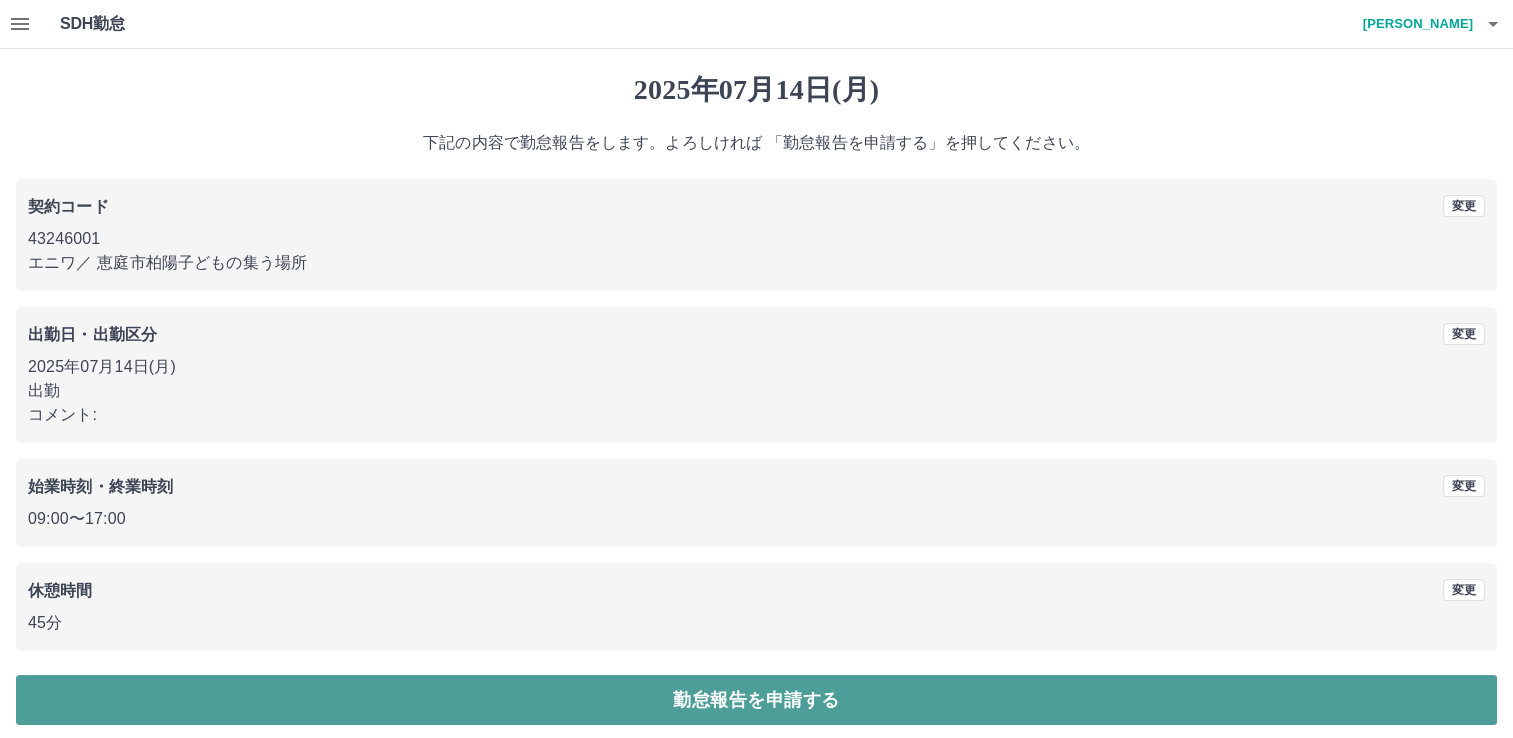click on "勤怠報告を申請する" at bounding box center [756, 700] 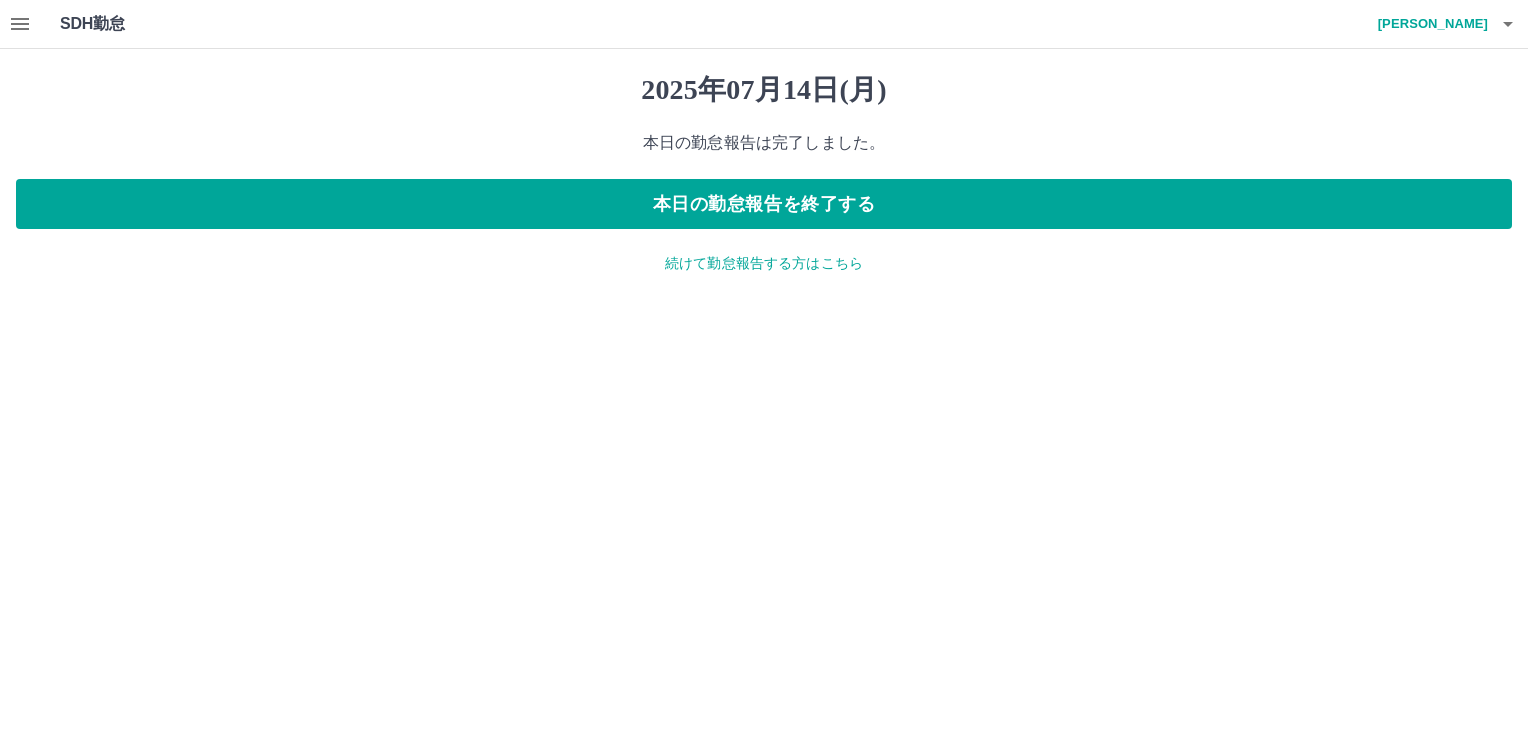 click on "続けて勤怠報告する方はこちら" at bounding box center [764, 263] 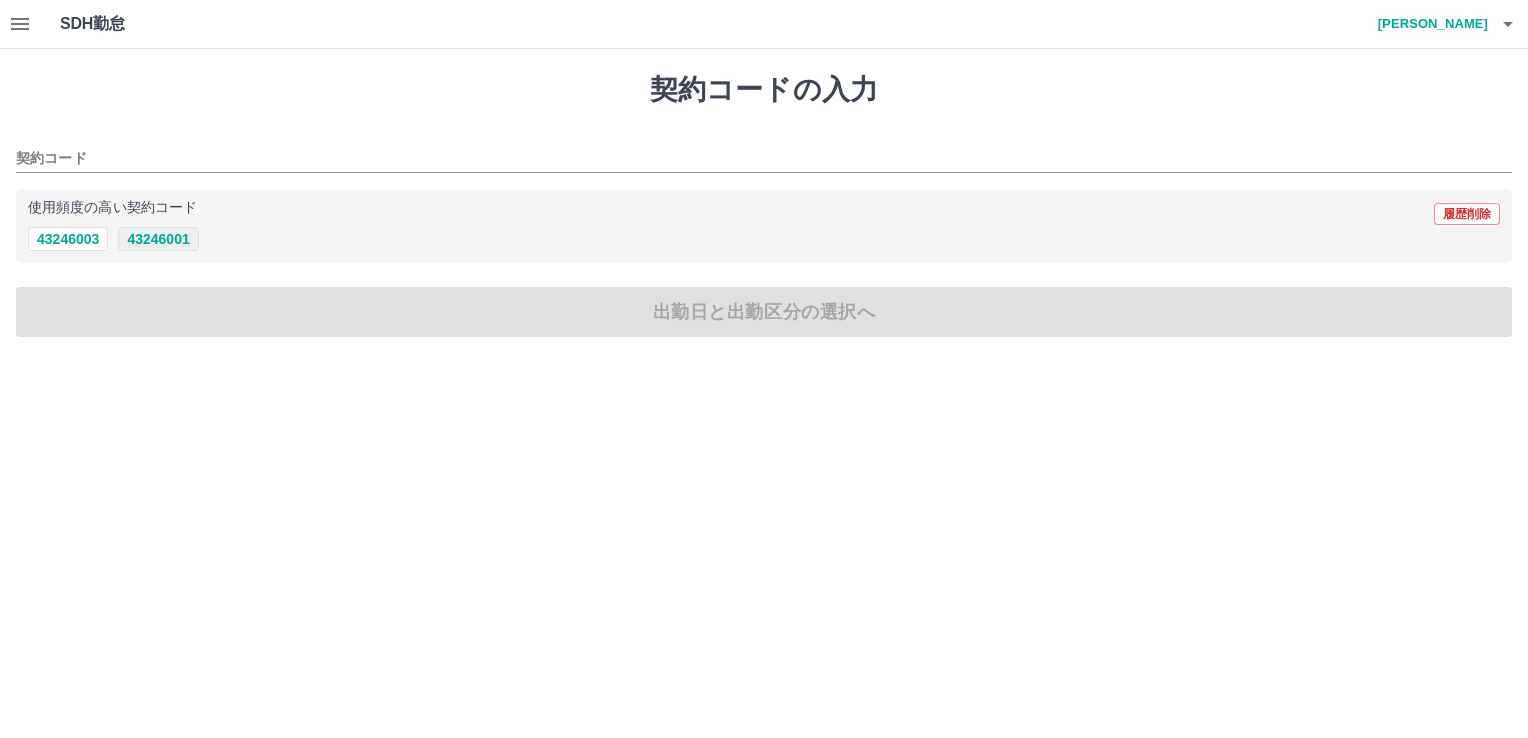 click on "43246001" at bounding box center [158, 239] 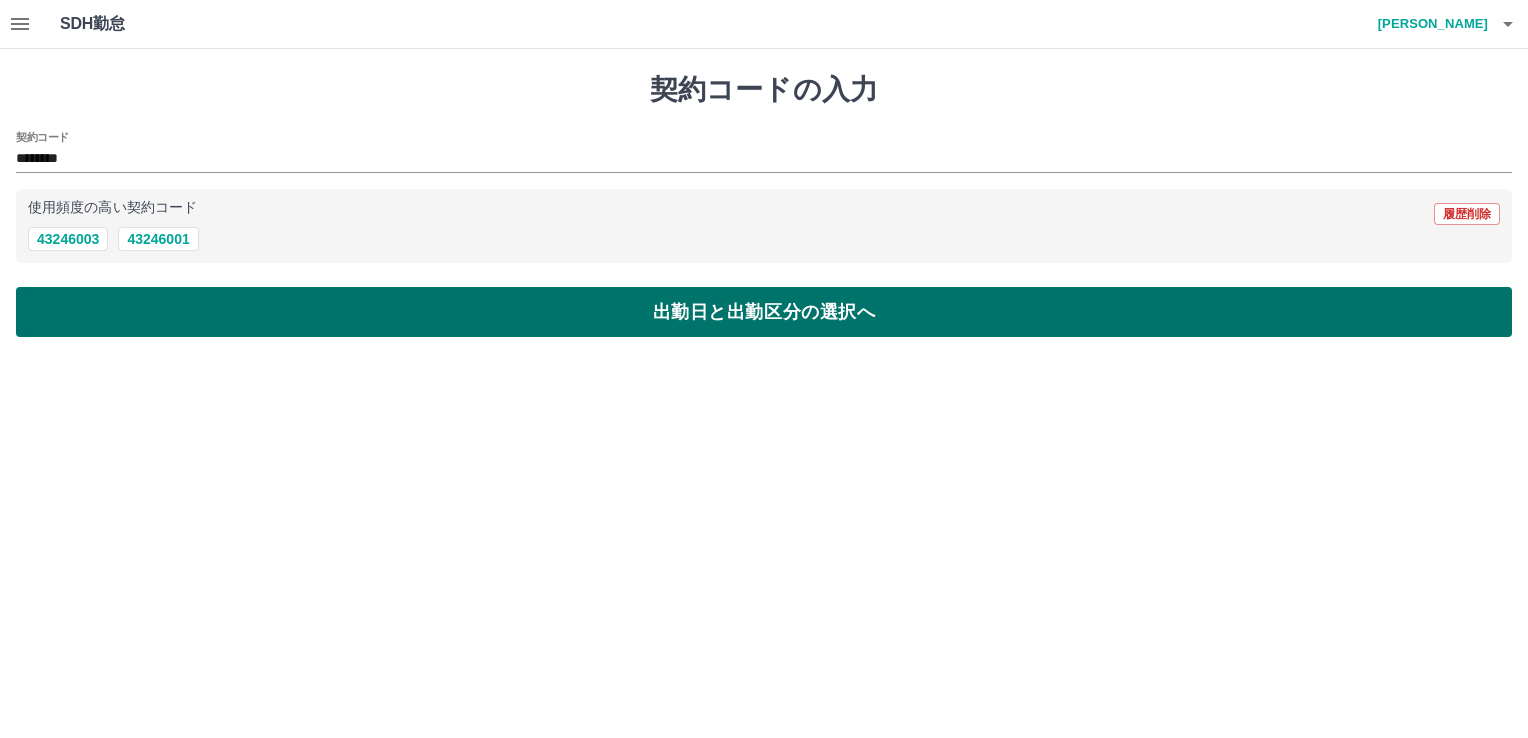 click on "出勤日と出勤区分の選択へ" at bounding box center (764, 312) 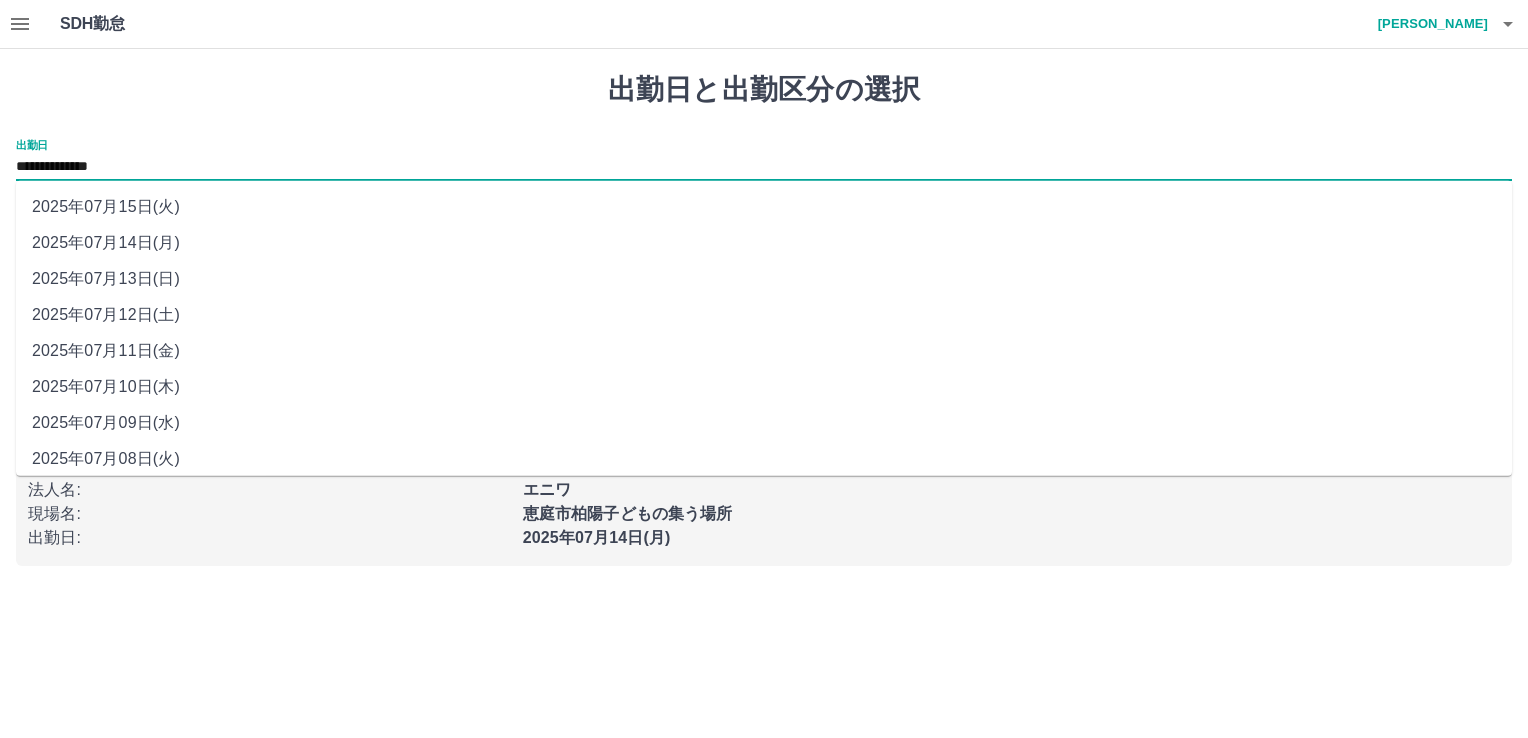 click on "**********" at bounding box center (764, 167) 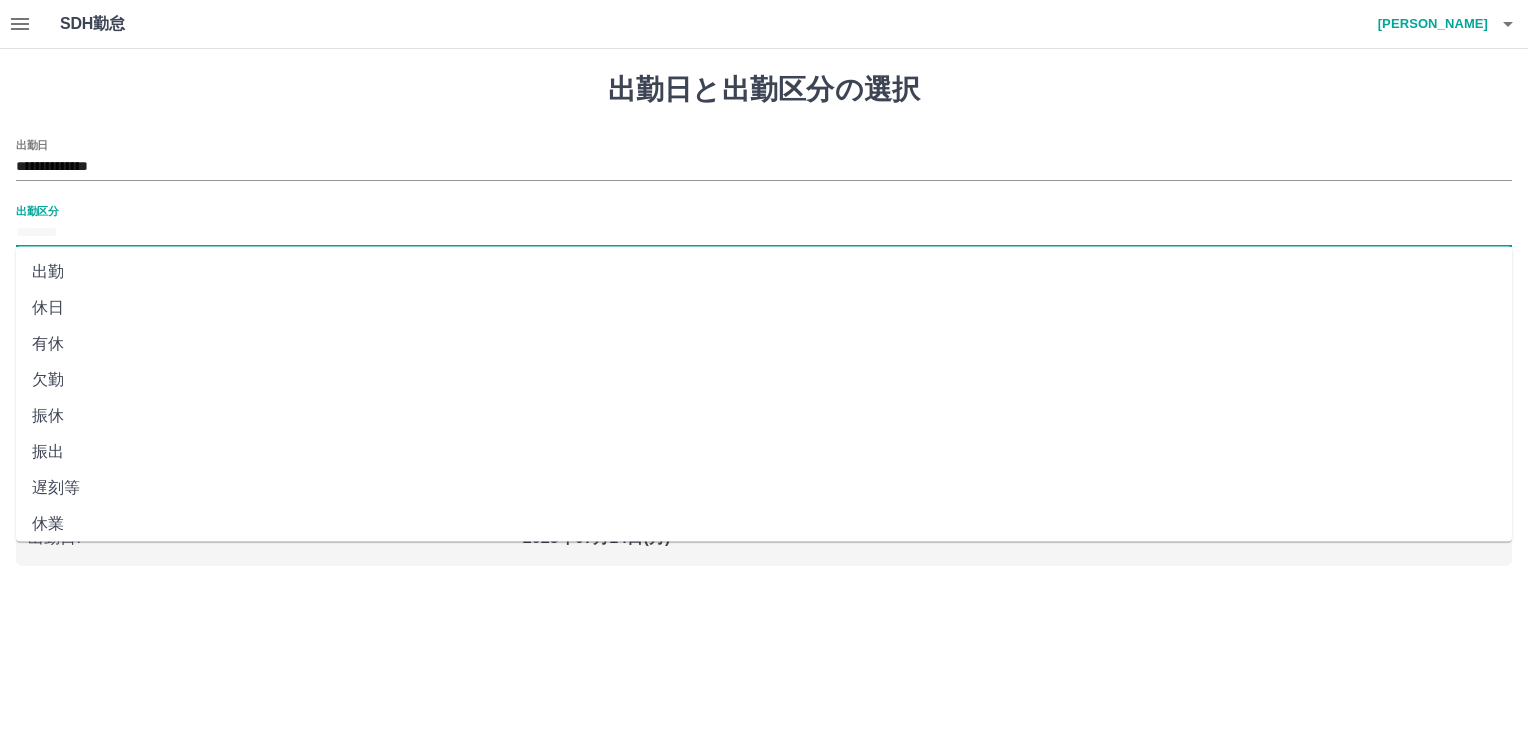 click on "出勤区分" at bounding box center (764, 233) 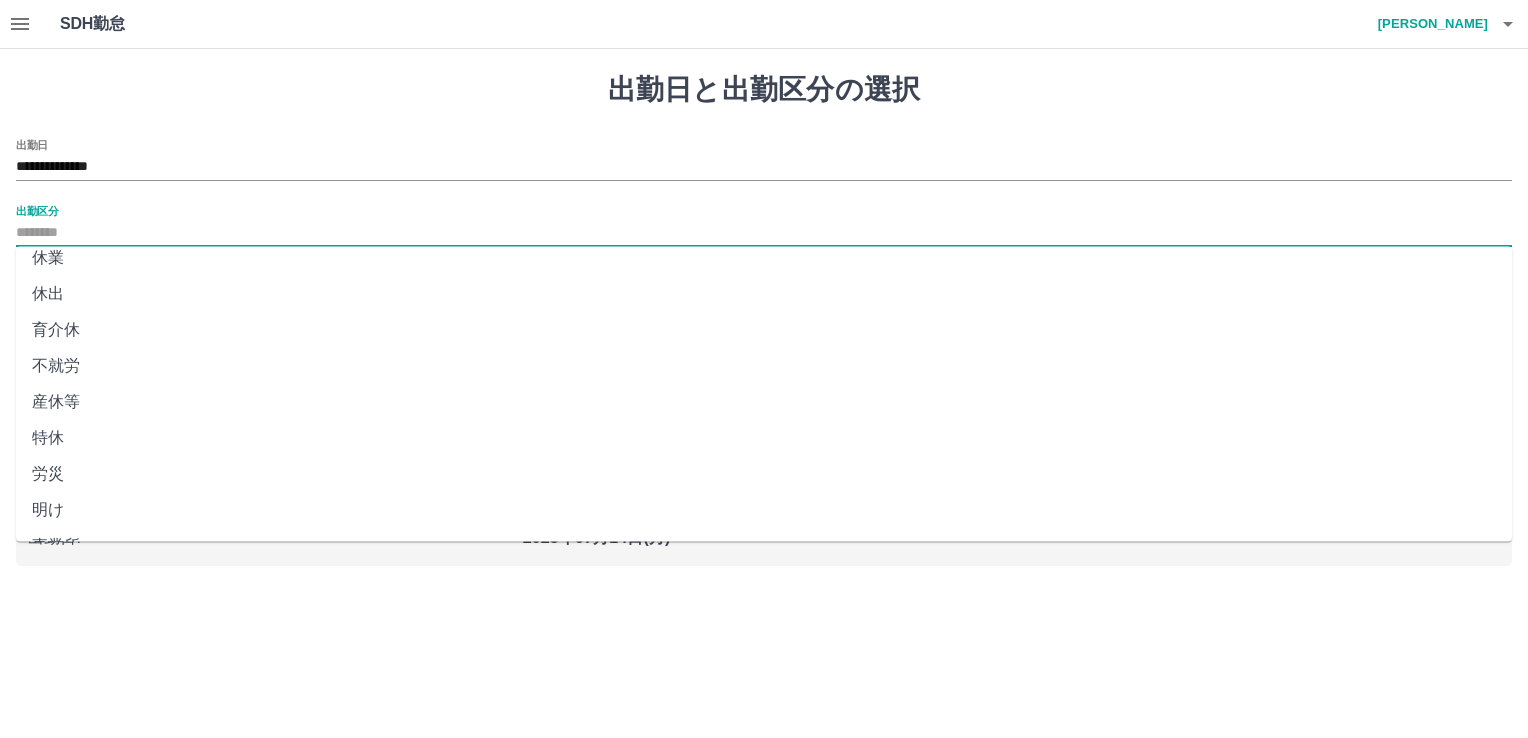 scroll, scrollTop: 368, scrollLeft: 0, axis: vertical 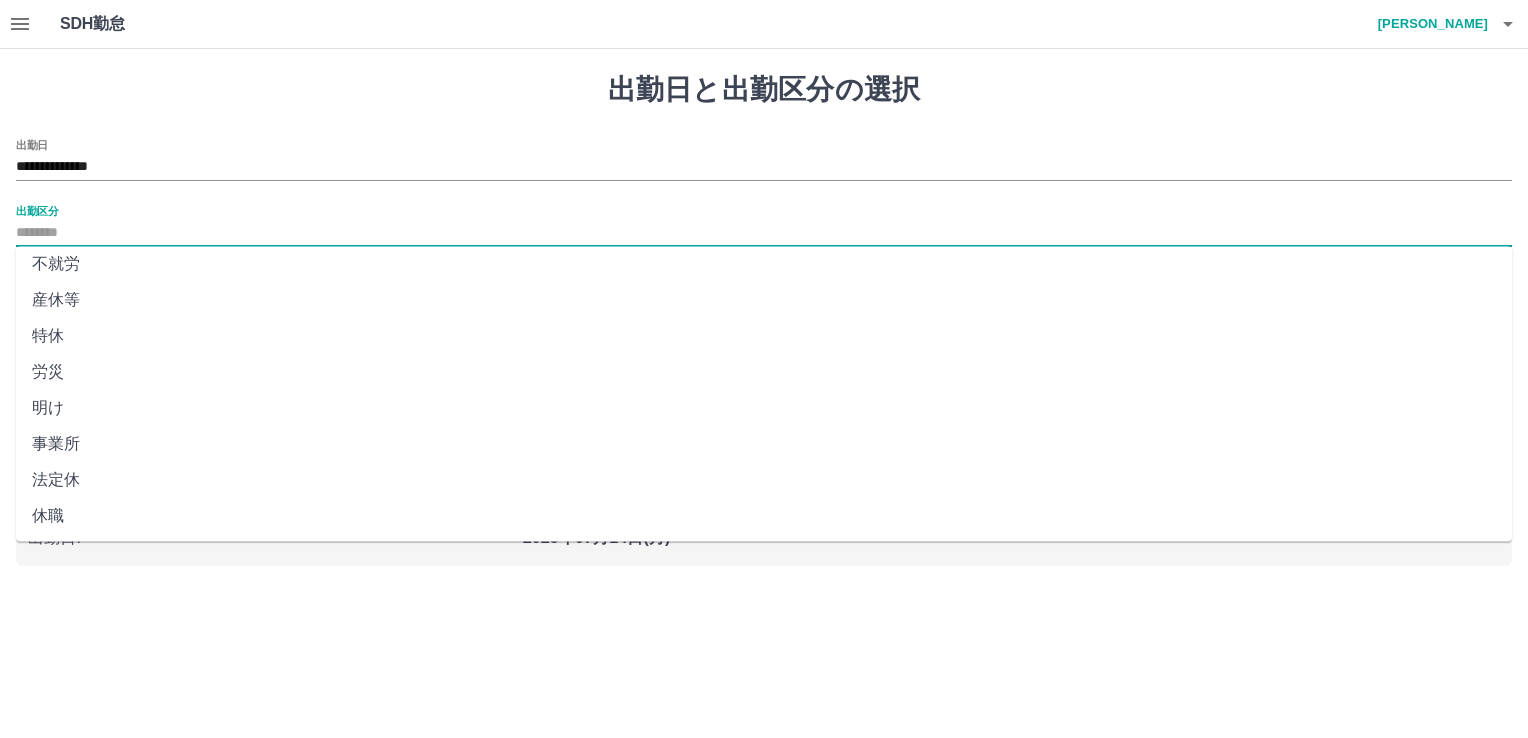click on "法定休" at bounding box center [764, 480] 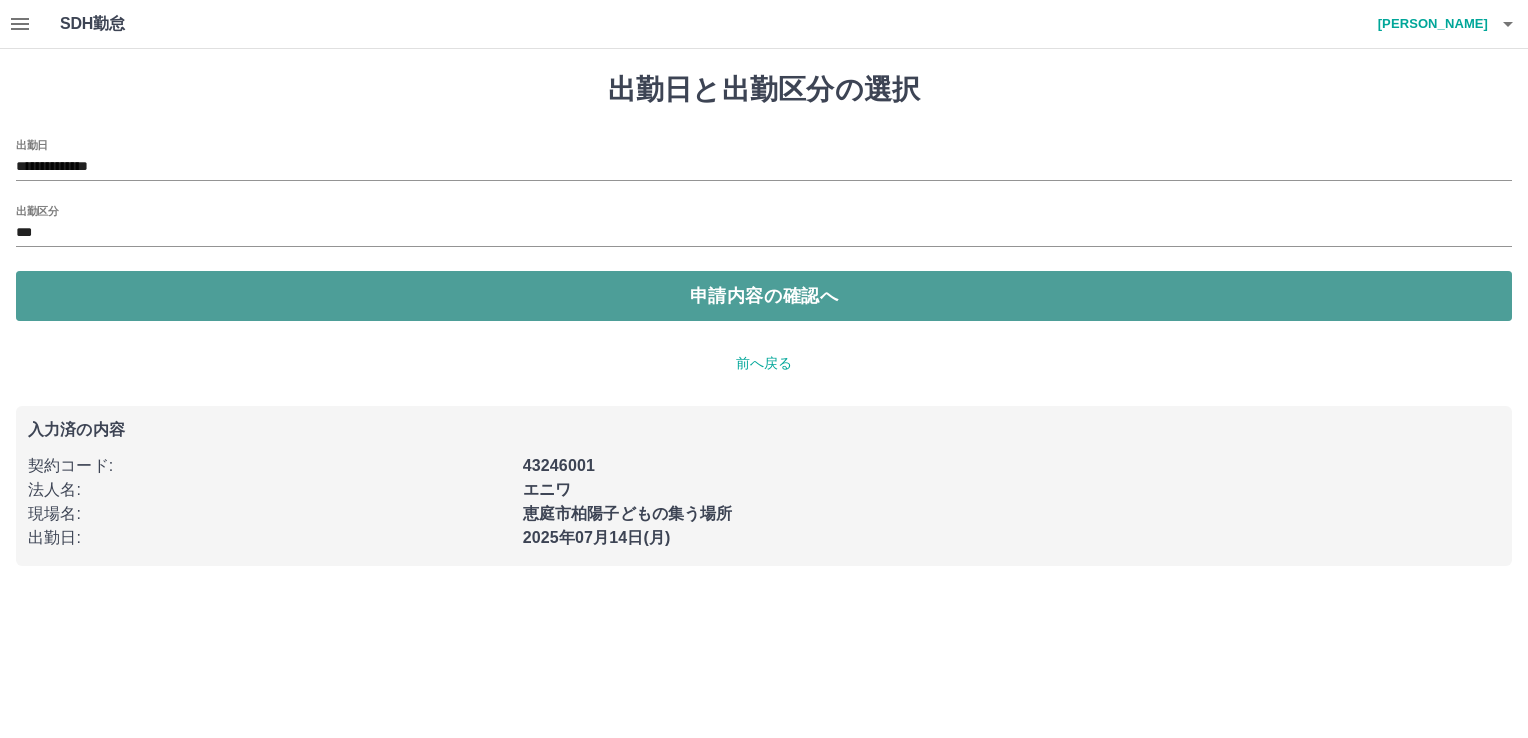 click on "申請内容の確認へ" at bounding box center [764, 296] 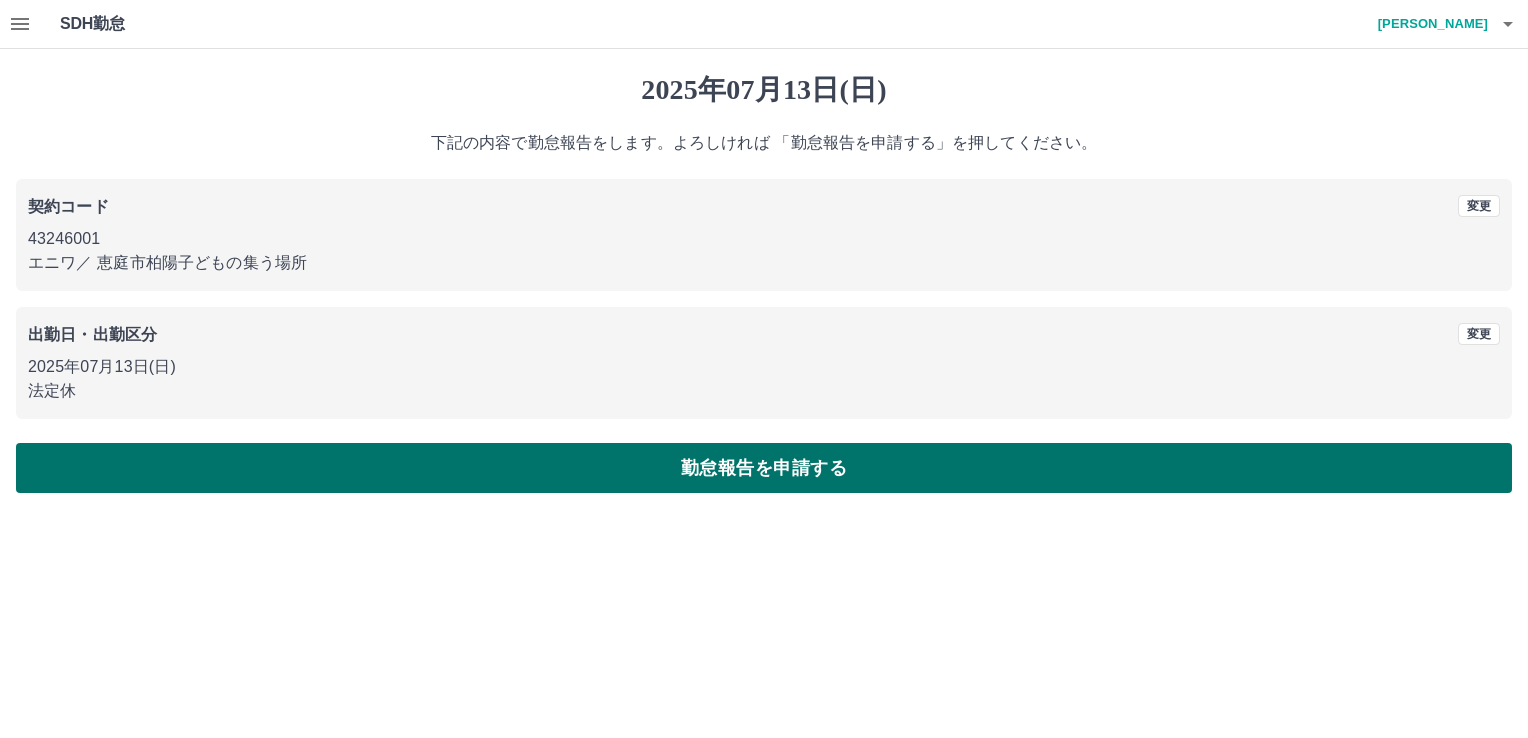 click on "勤怠報告を申請する" at bounding box center (764, 468) 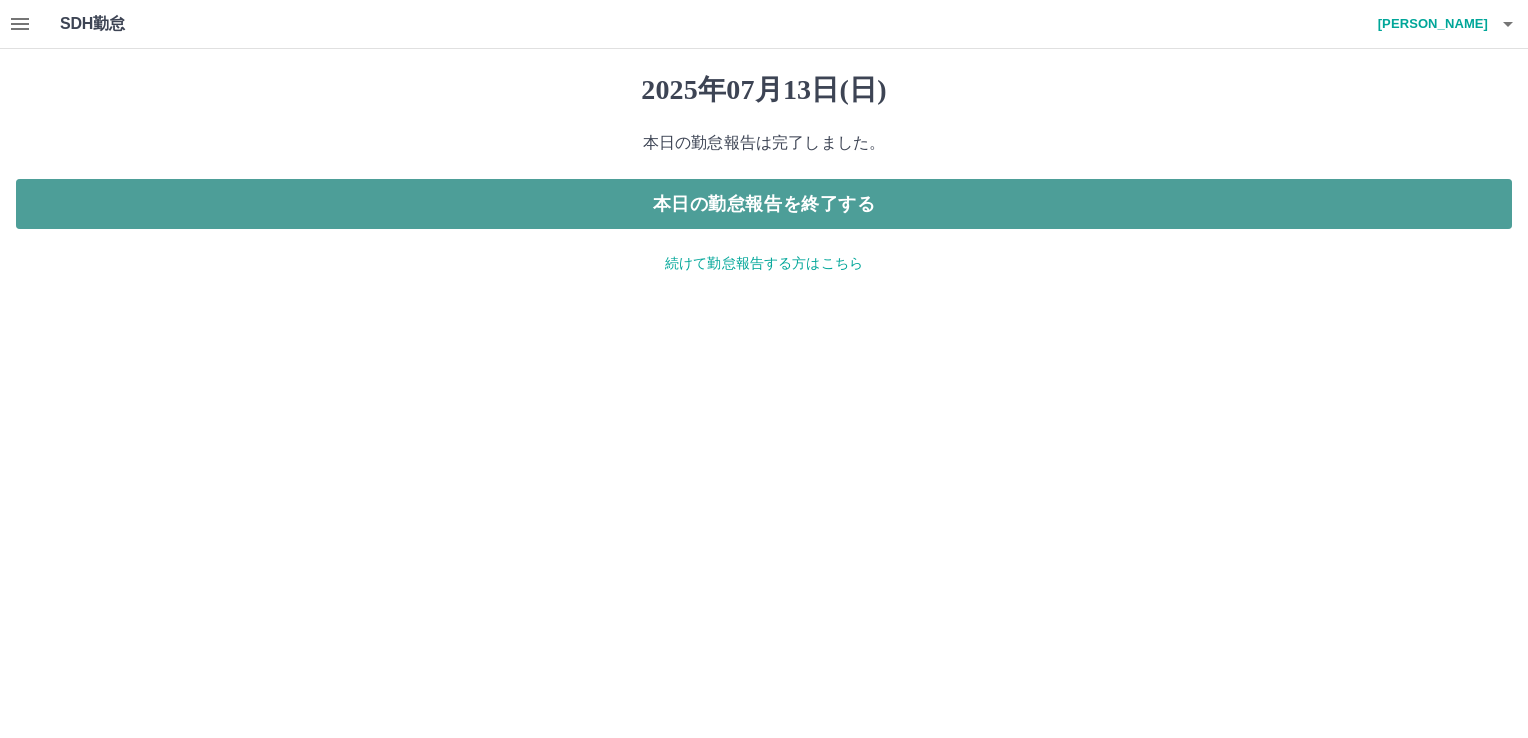 click on "本日の勤怠報告を終了する" at bounding box center [764, 204] 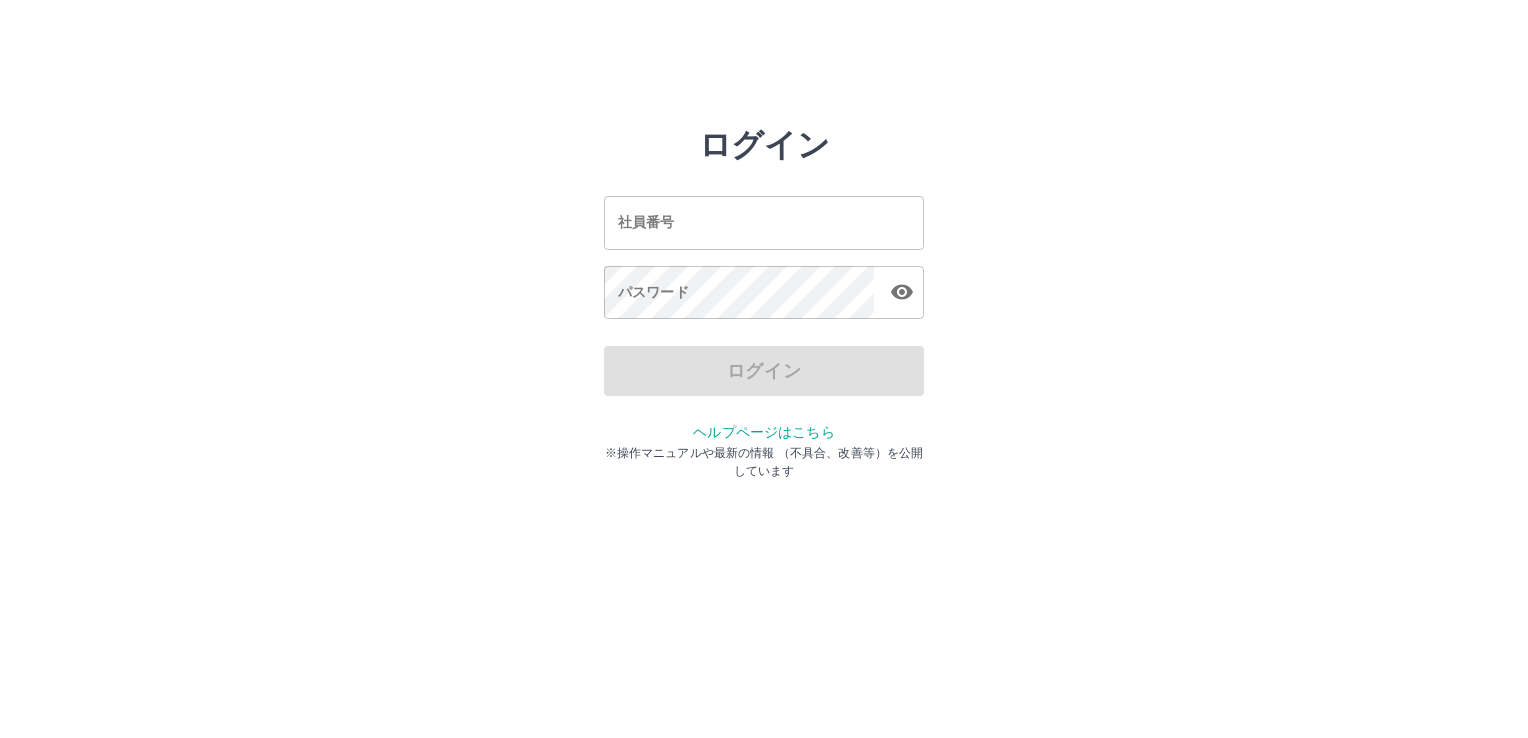 scroll, scrollTop: 0, scrollLeft: 0, axis: both 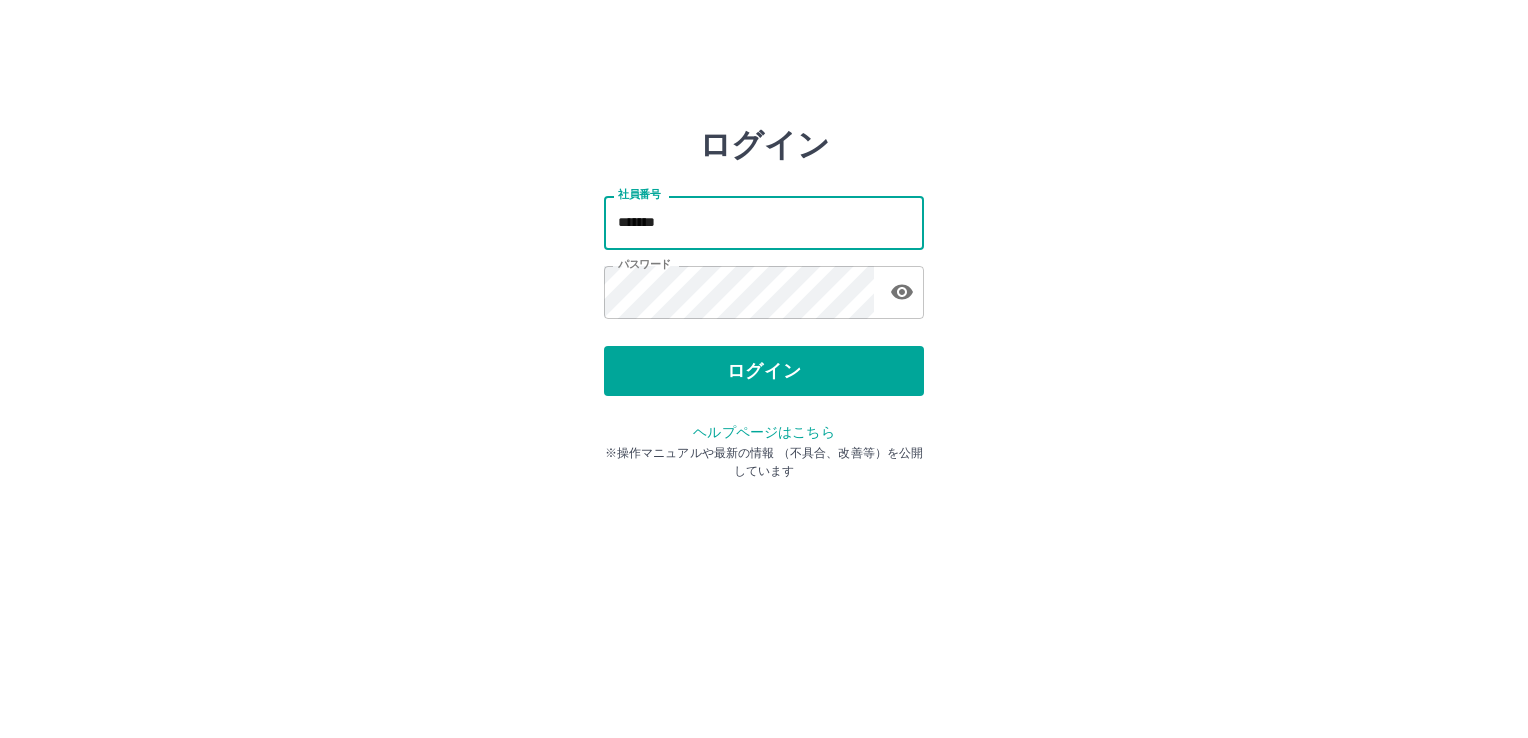 click on "*******" at bounding box center (764, 222) 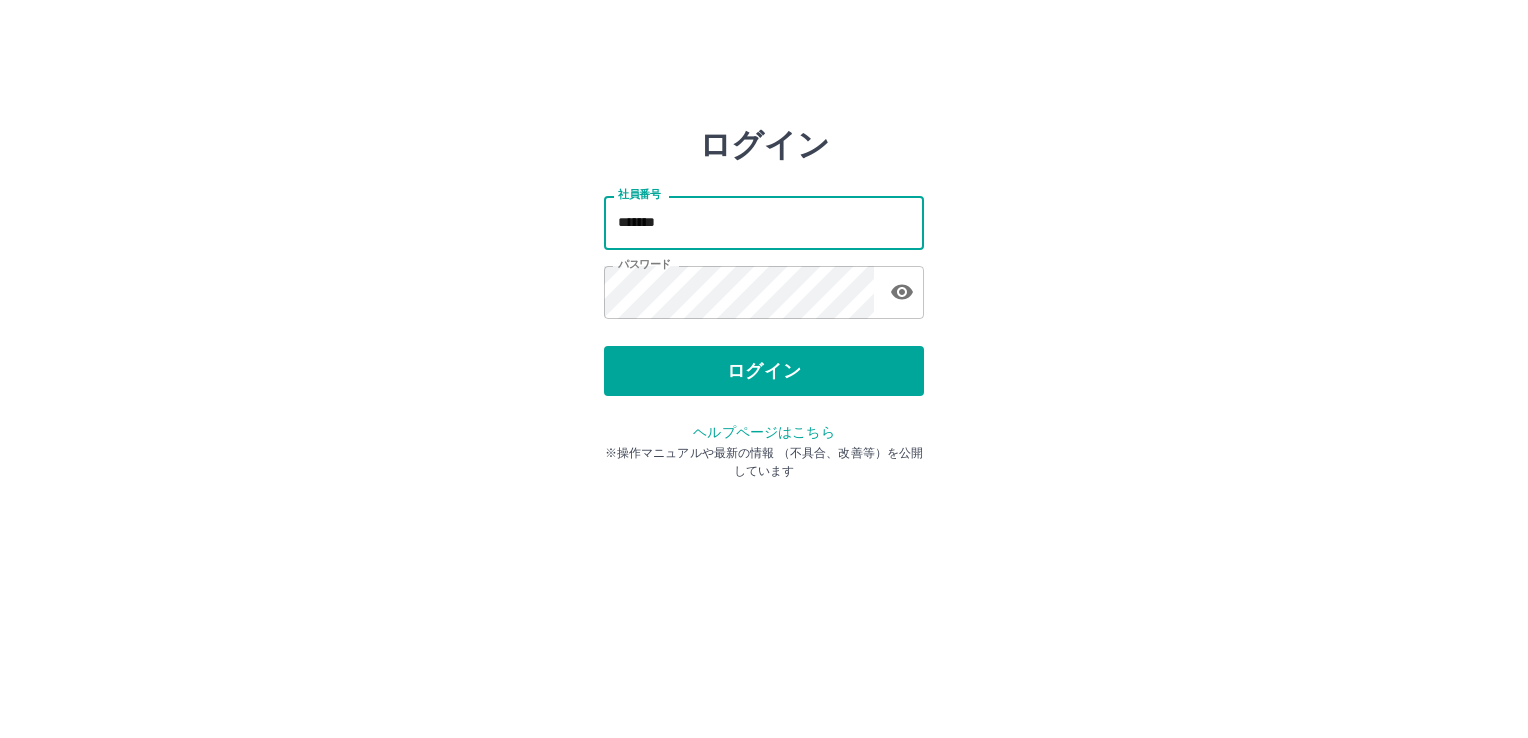 type on "*******" 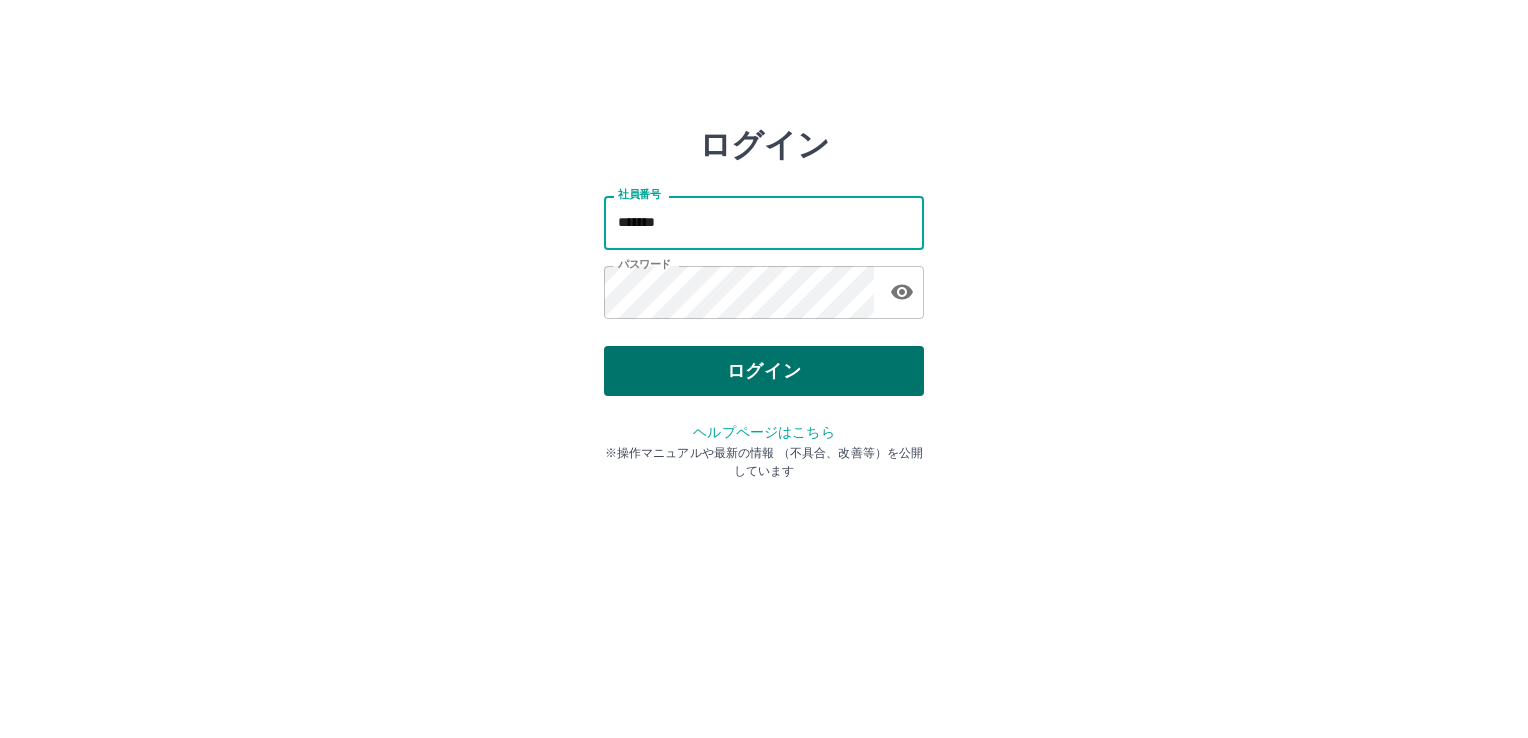 click on "ログイン" at bounding box center (764, 371) 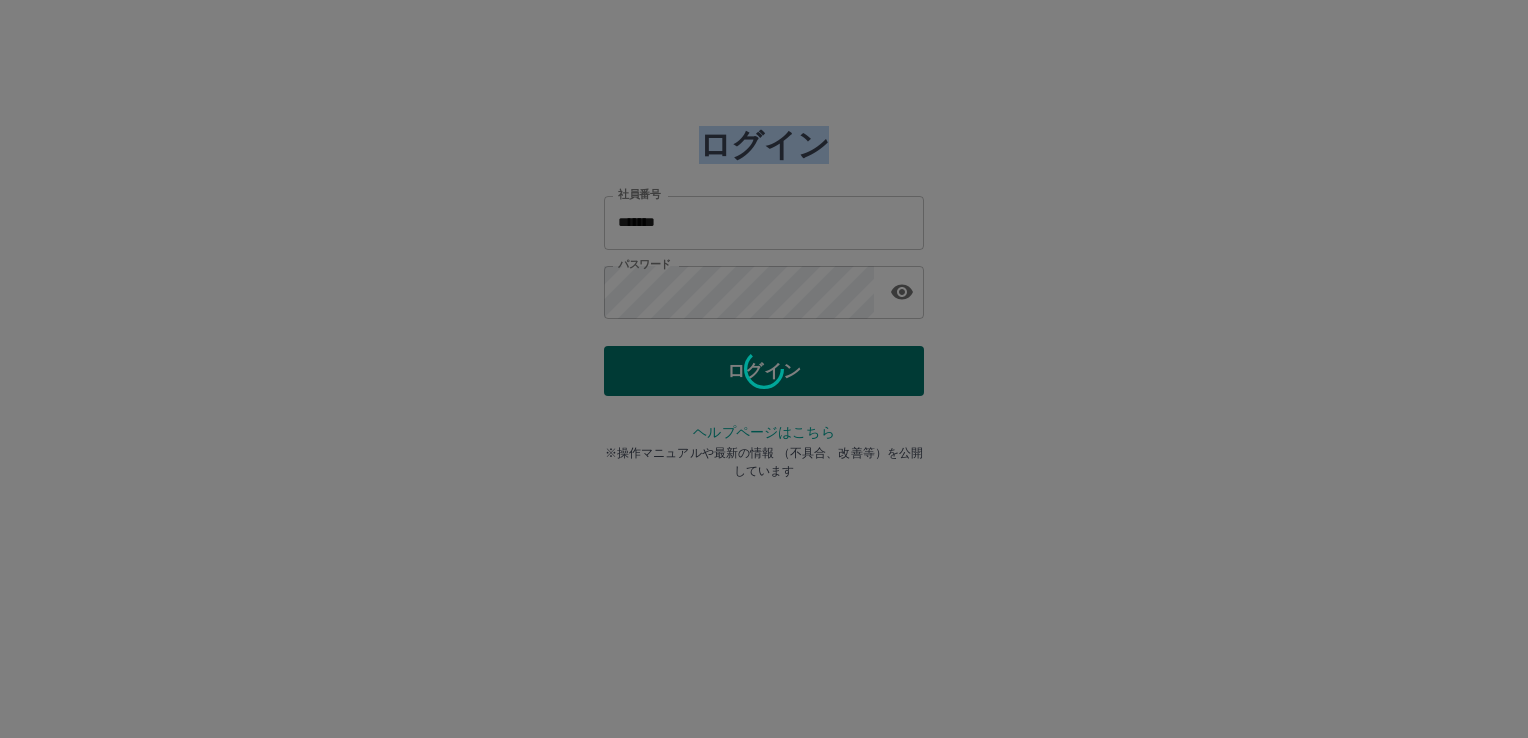 click at bounding box center [764, 369] 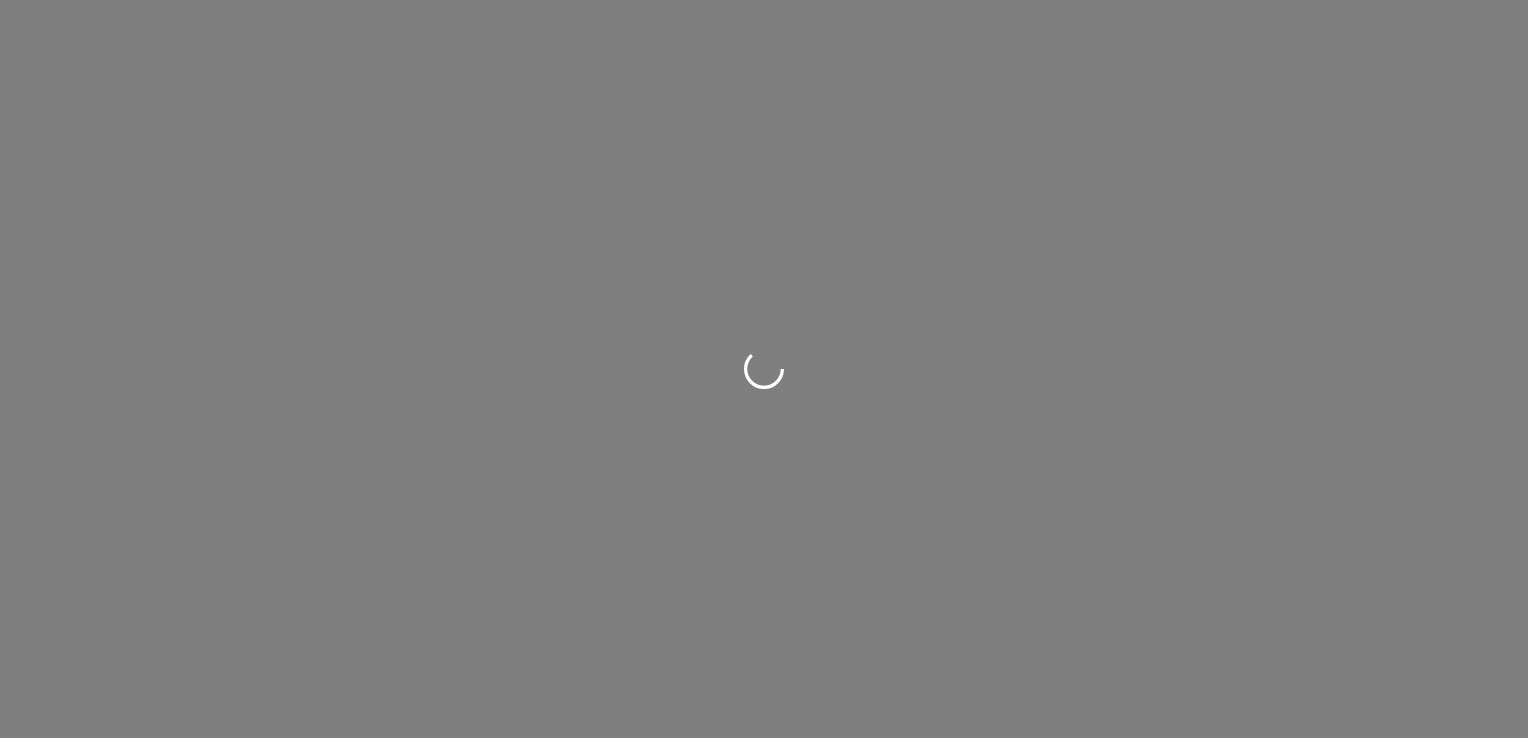 scroll, scrollTop: 0, scrollLeft: 0, axis: both 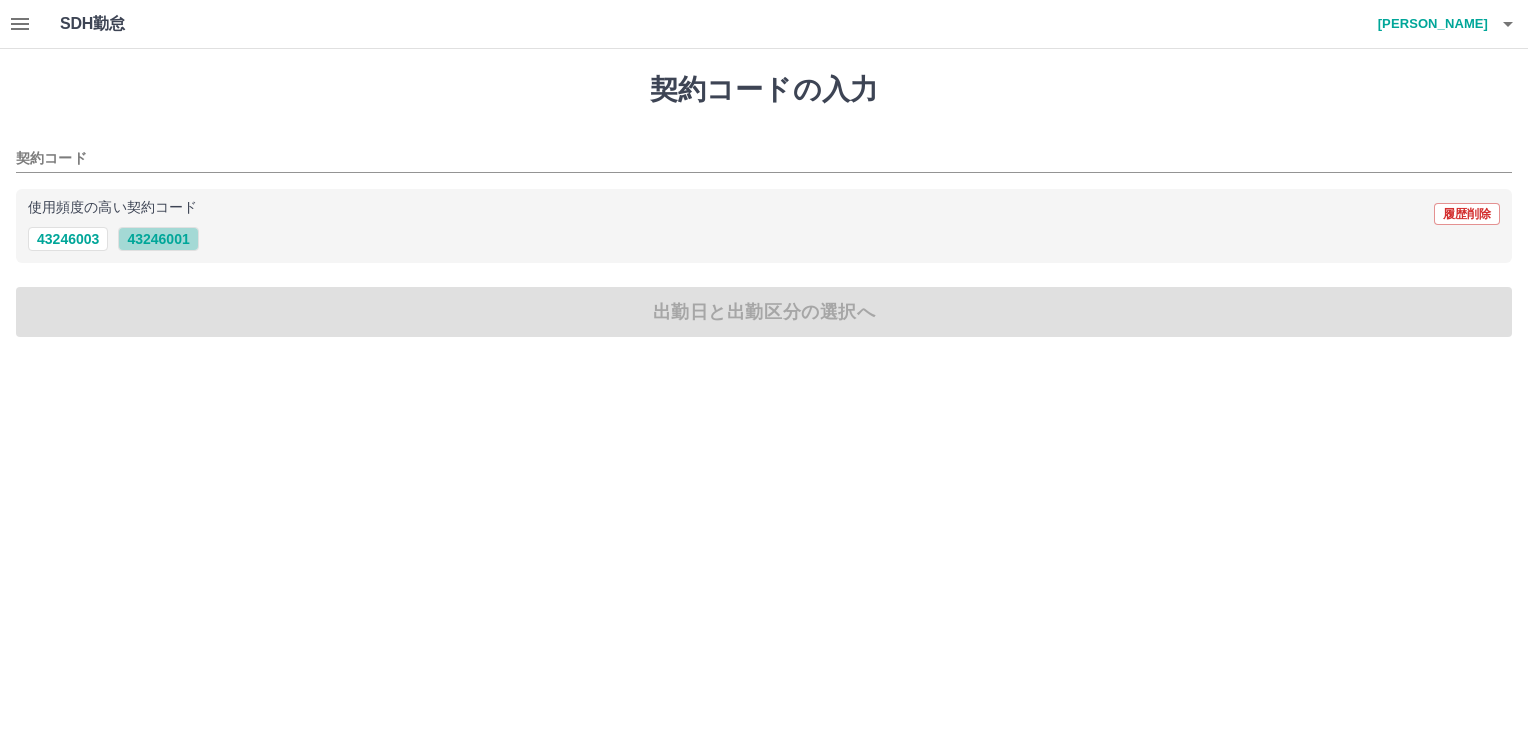 click on "43246001" at bounding box center [158, 239] 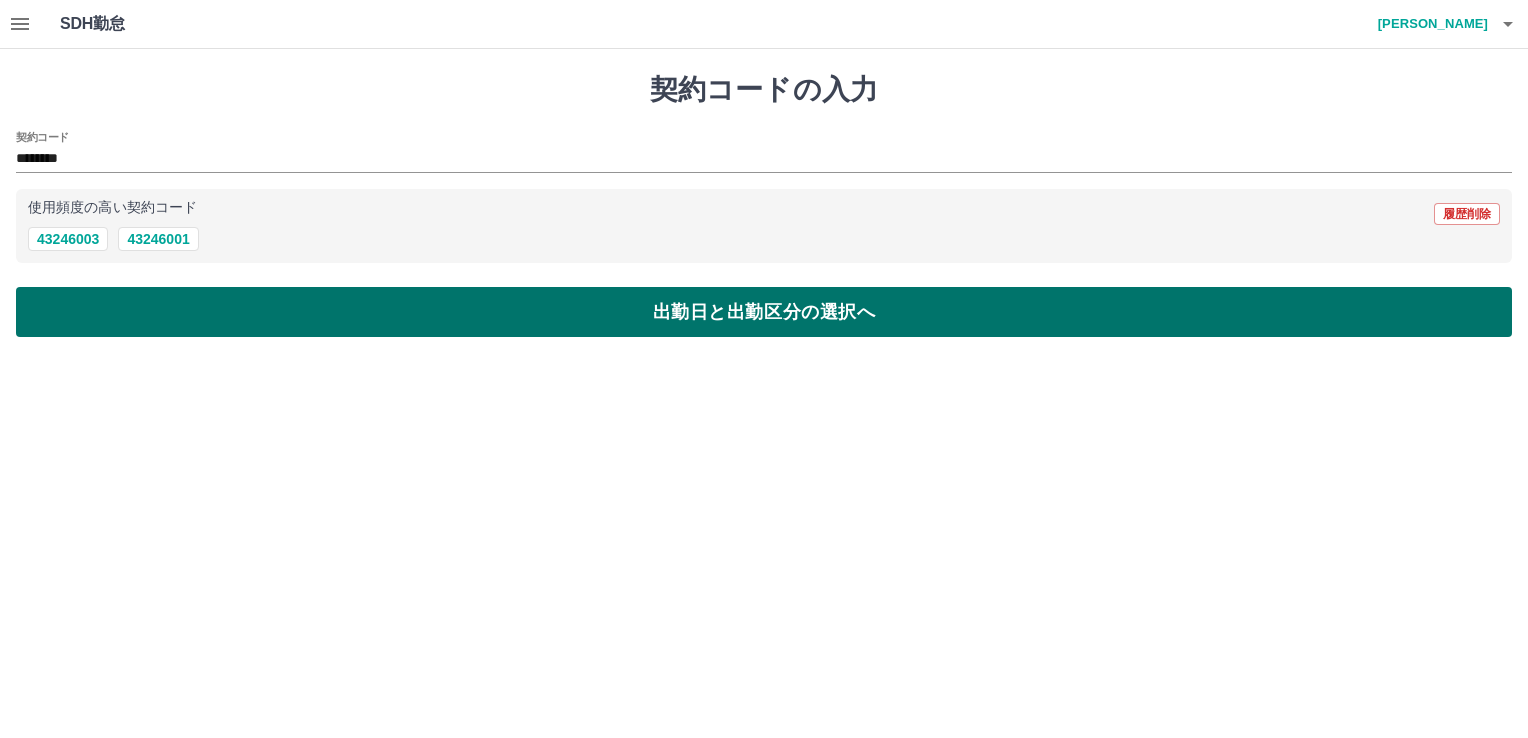 click on "契約コードの入力 契約コード ******** 使用頻度の高い契約コード 履歴削除 43246003 43246001 出勤日と出勤区分の選択へ" at bounding box center (764, 205) 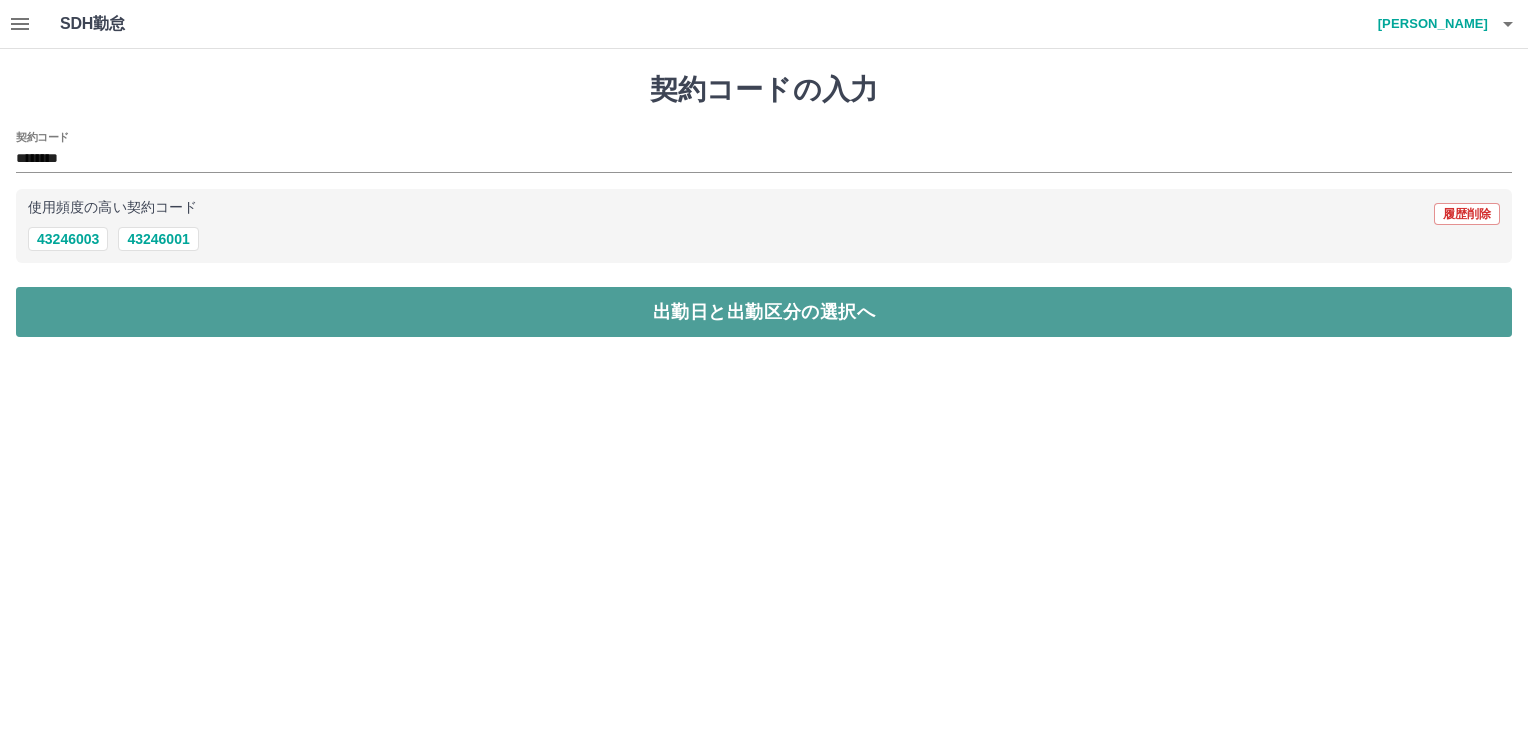 click on "出勤日と出勤区分の選択へ" at bounding box center (764, 312) 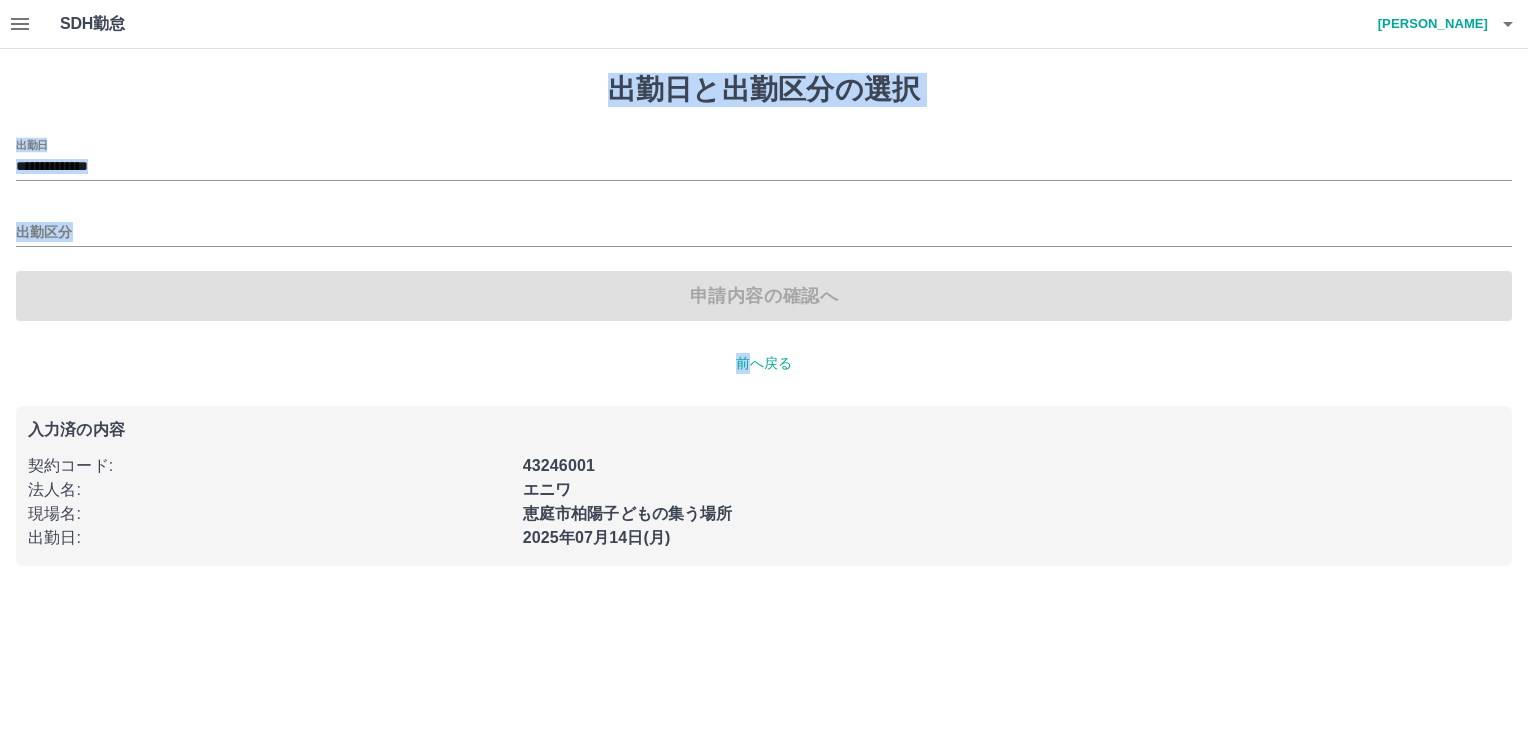 click on "**********" at bounding box center (764, 295) 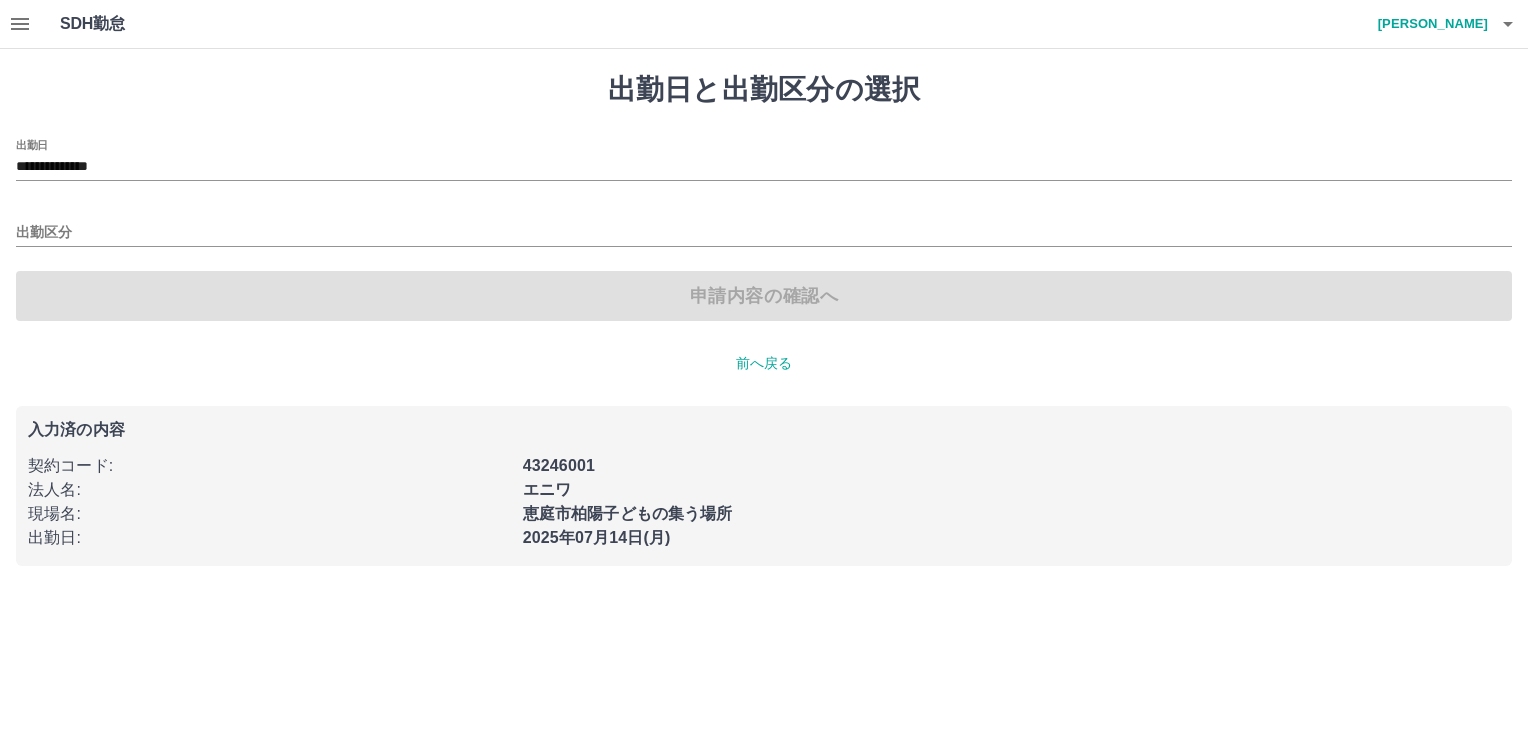 click on "**********" at bounding box center (764, 295) 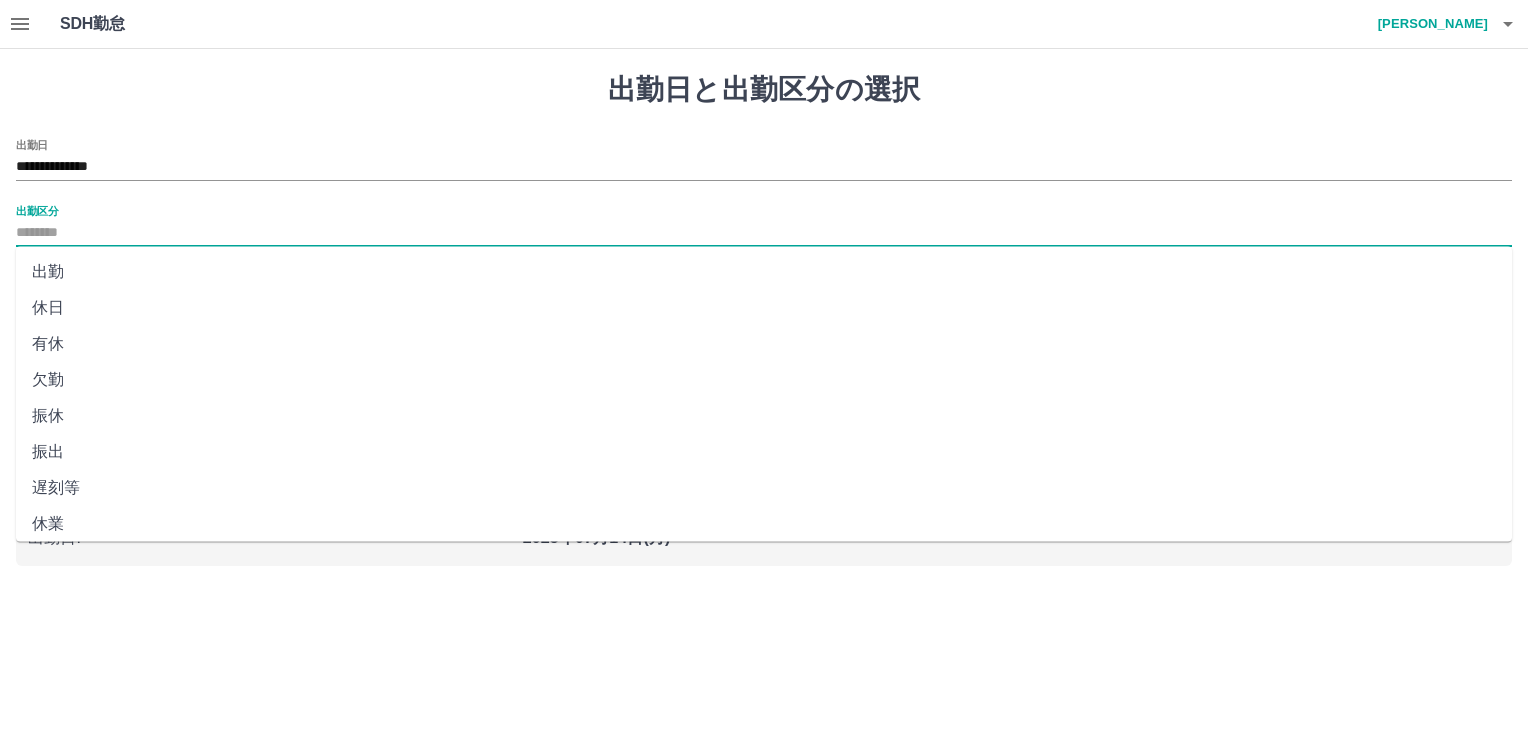 click on "出勤区分" at bounding box center [764, 233] 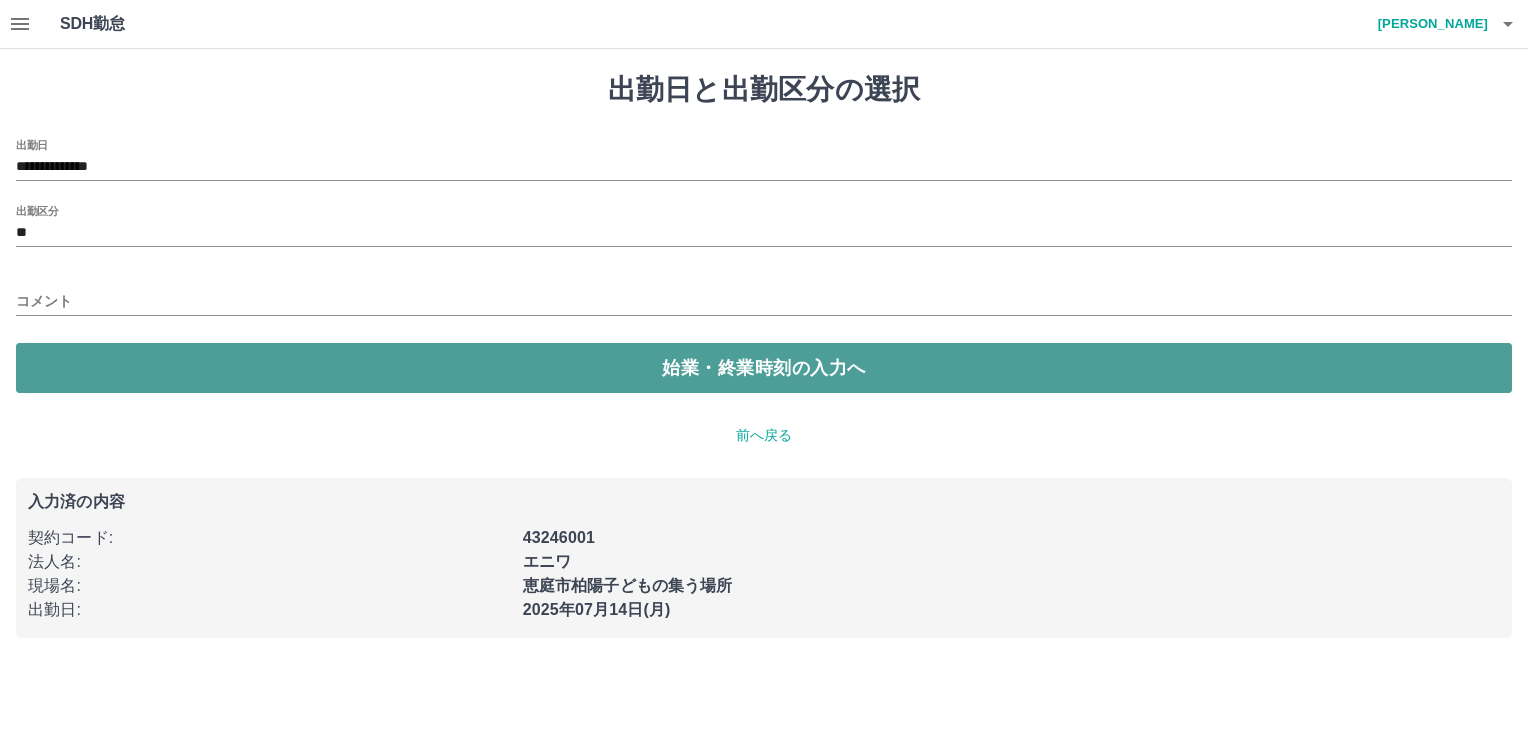 click on "始業・終業時刻の入力へ" at bounding box center (764, 368) 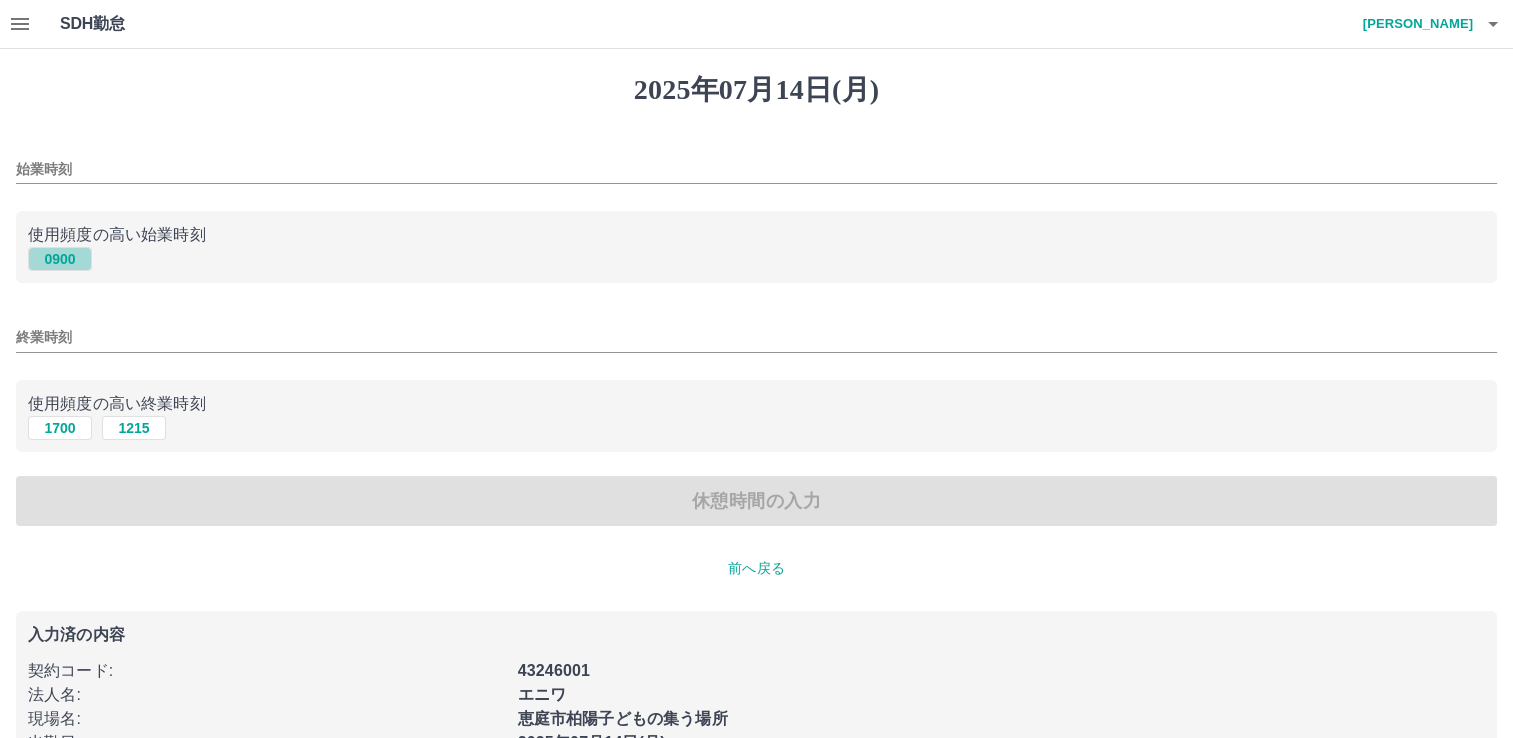 click on "0900" at bounding box center (60, 259) 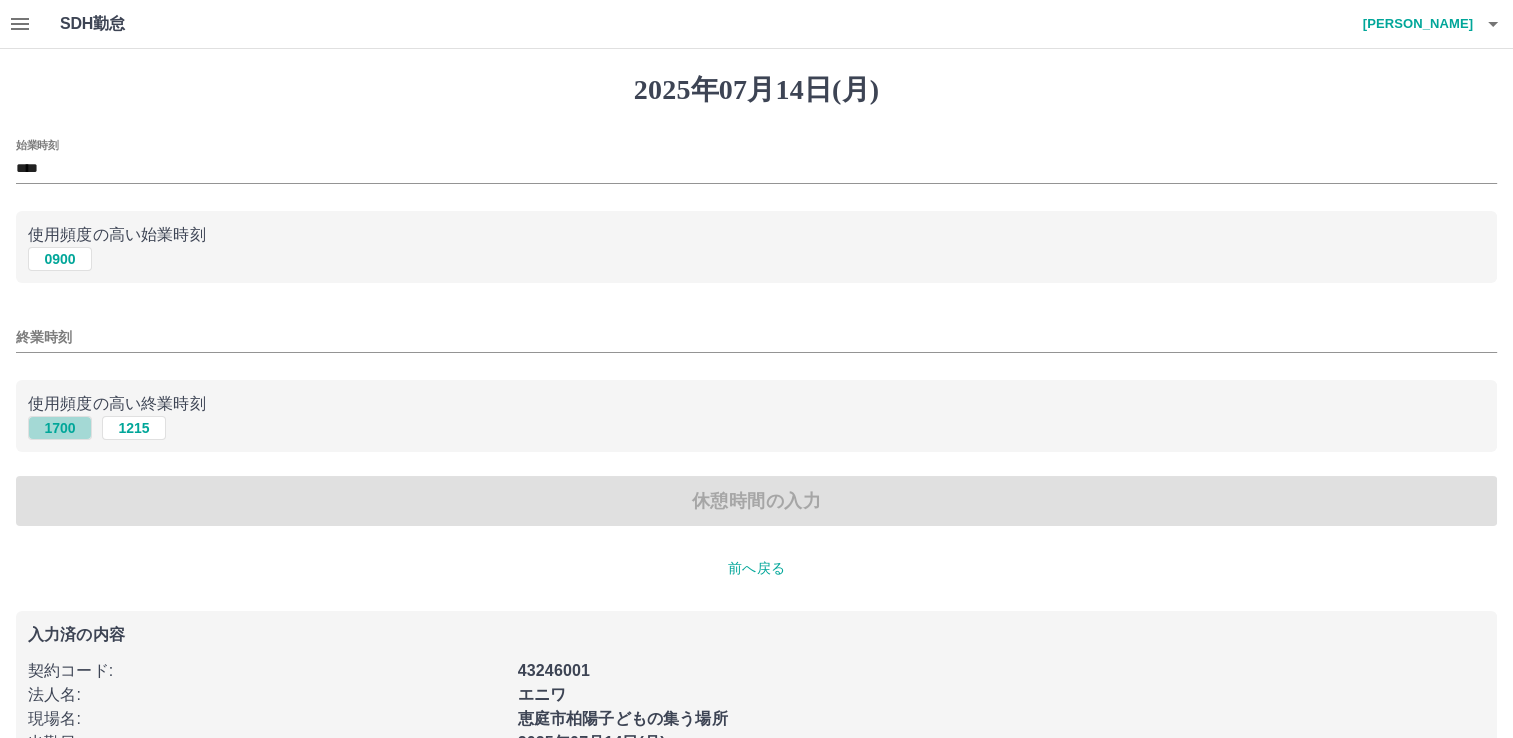 click on "1700" at bounding box center [60, 428] 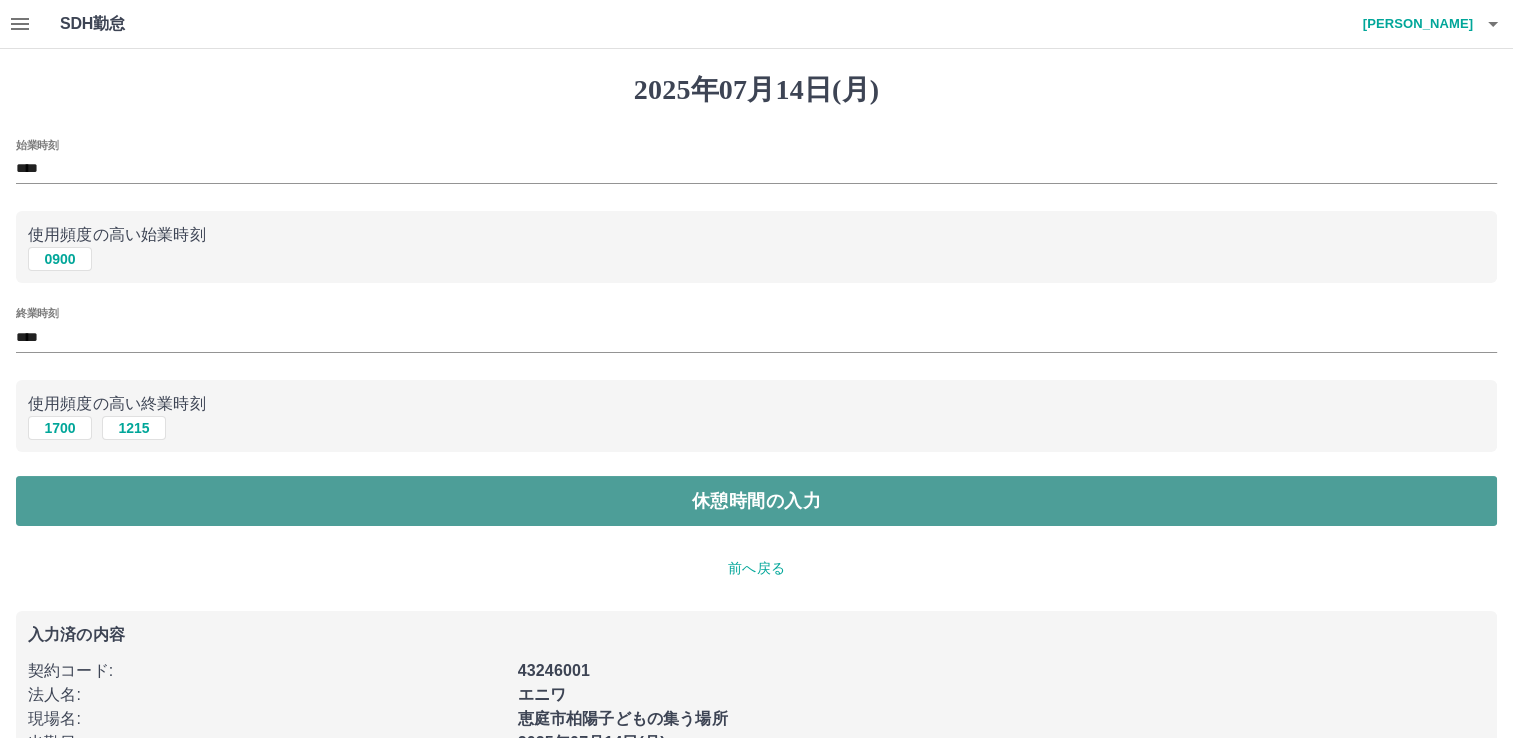 click on "休憩時間の入力" at bounding box center [756, 501] 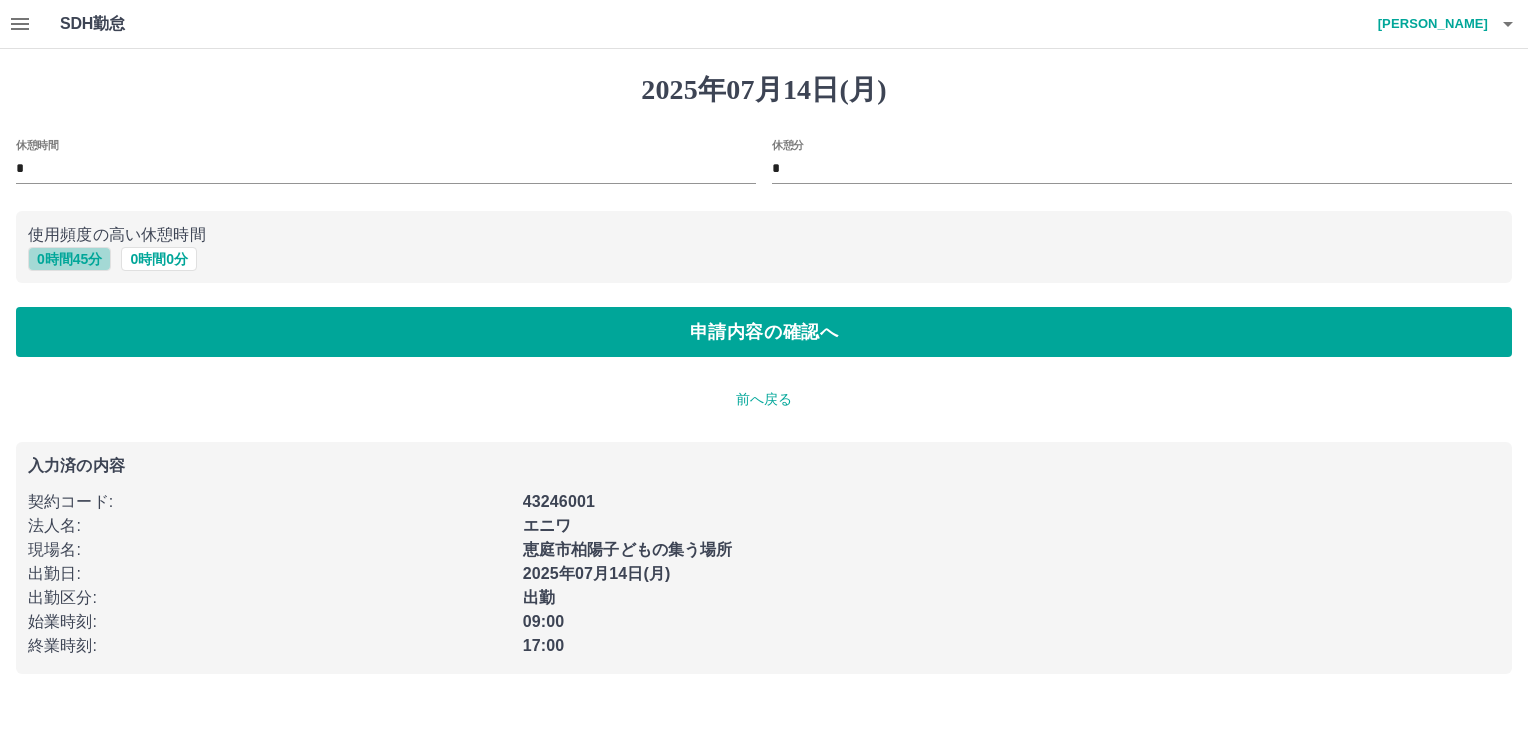 click on "0 時間 45 分" at bounding box center [69, 259] 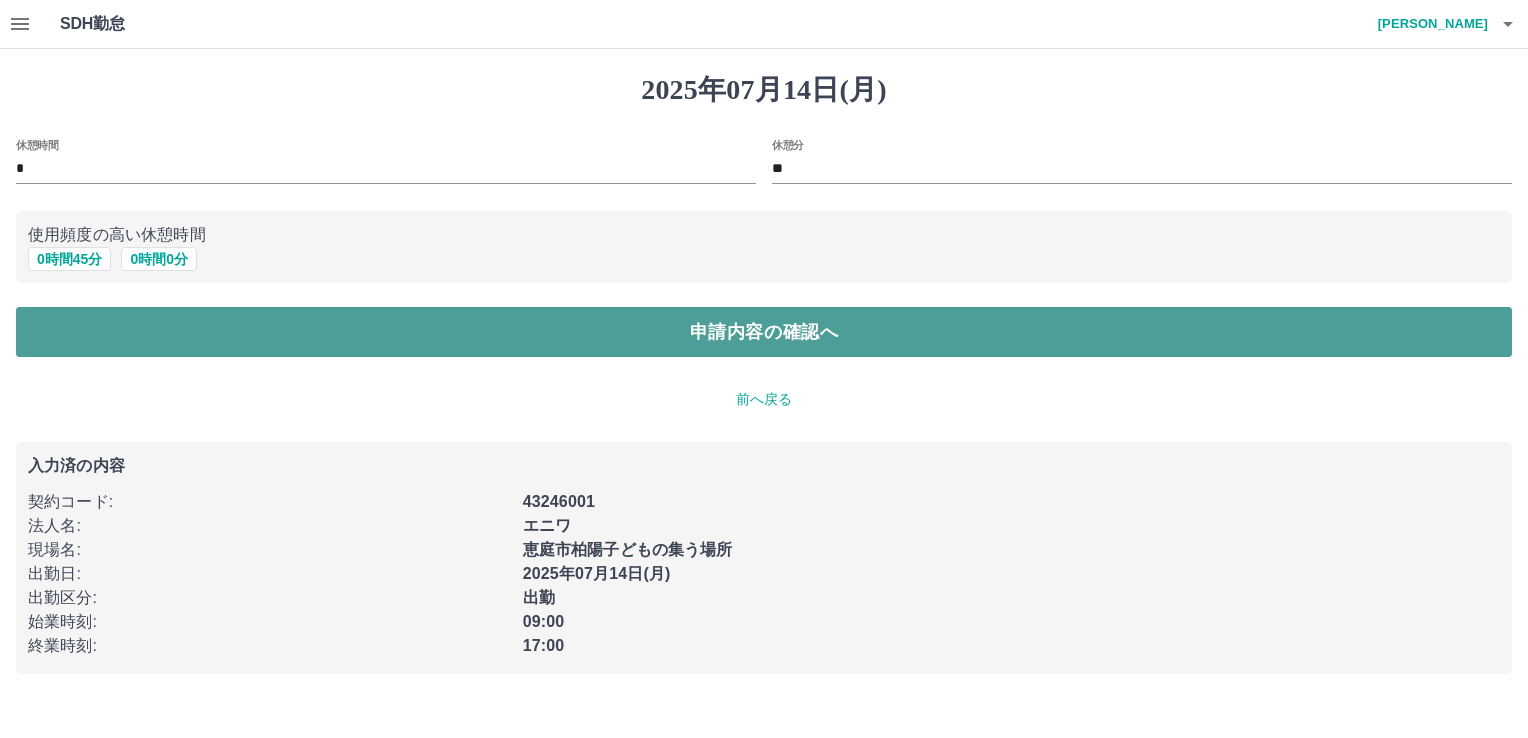 click on "申請内容の確認へ" at bounding box center (764, 332) 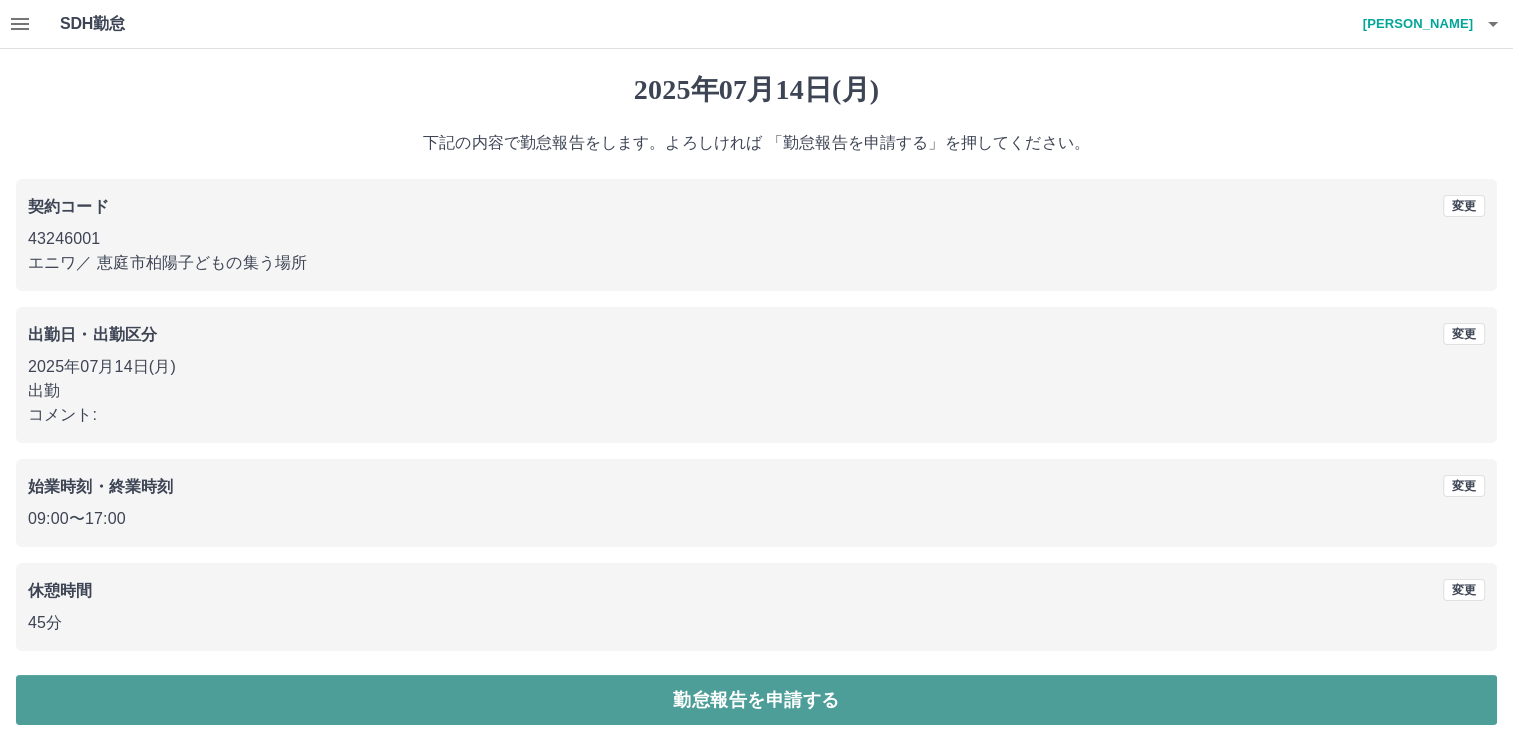 click on "勤怠報告を申請する" at bounding box center (756, 700) 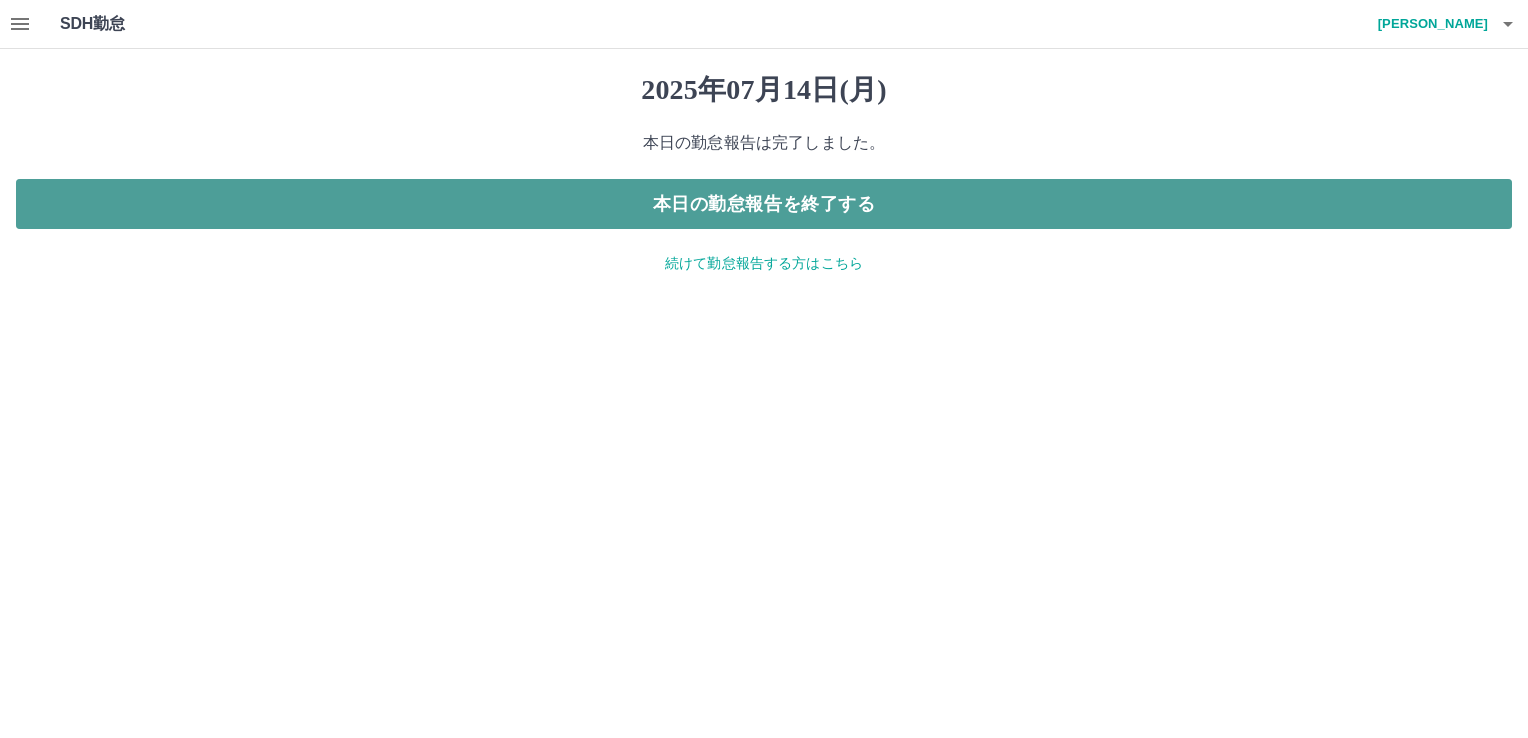 click on "本日の勤怠報告を終了する" at bounding box center [764, 204] 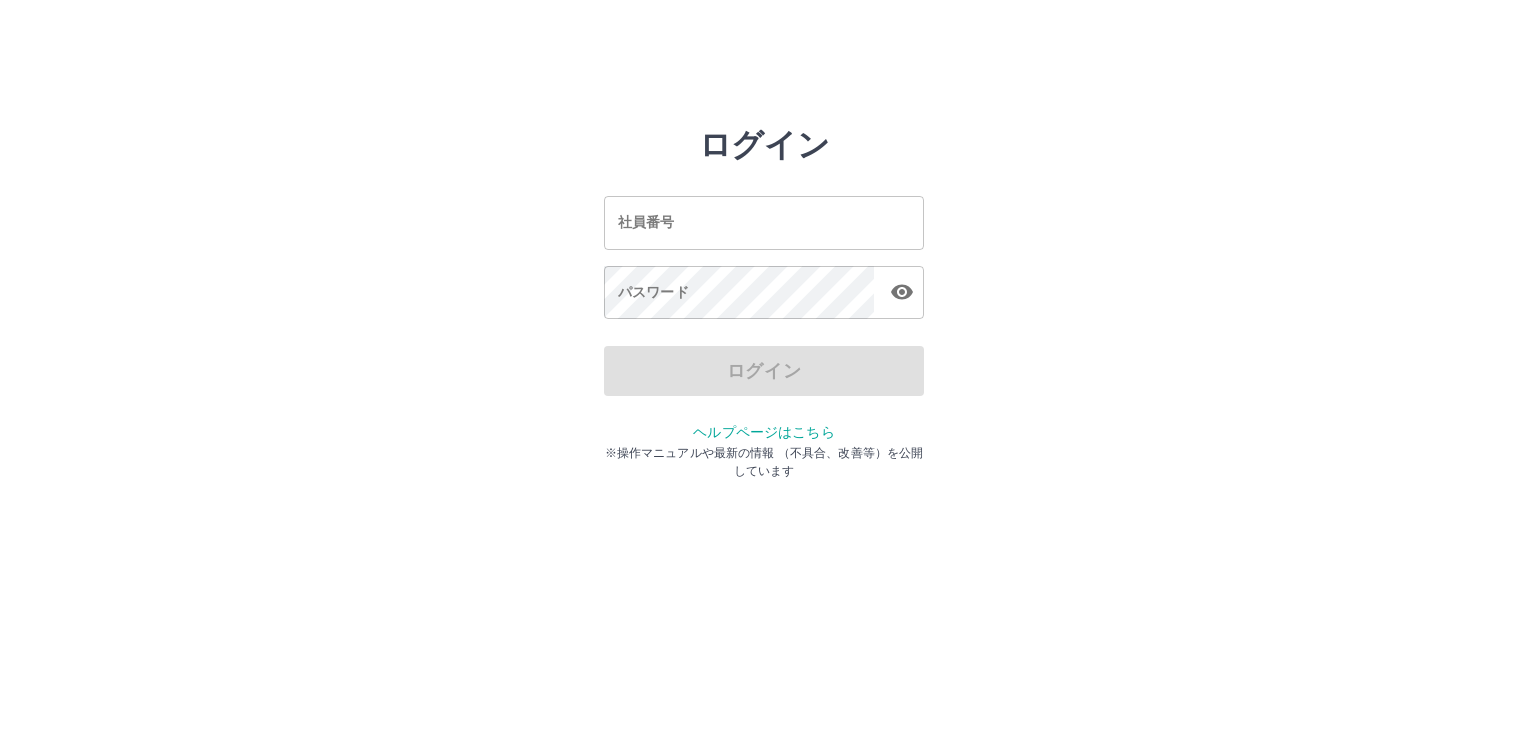 scroll, scrollTop: 0, scrollLeft: 0, axis: both 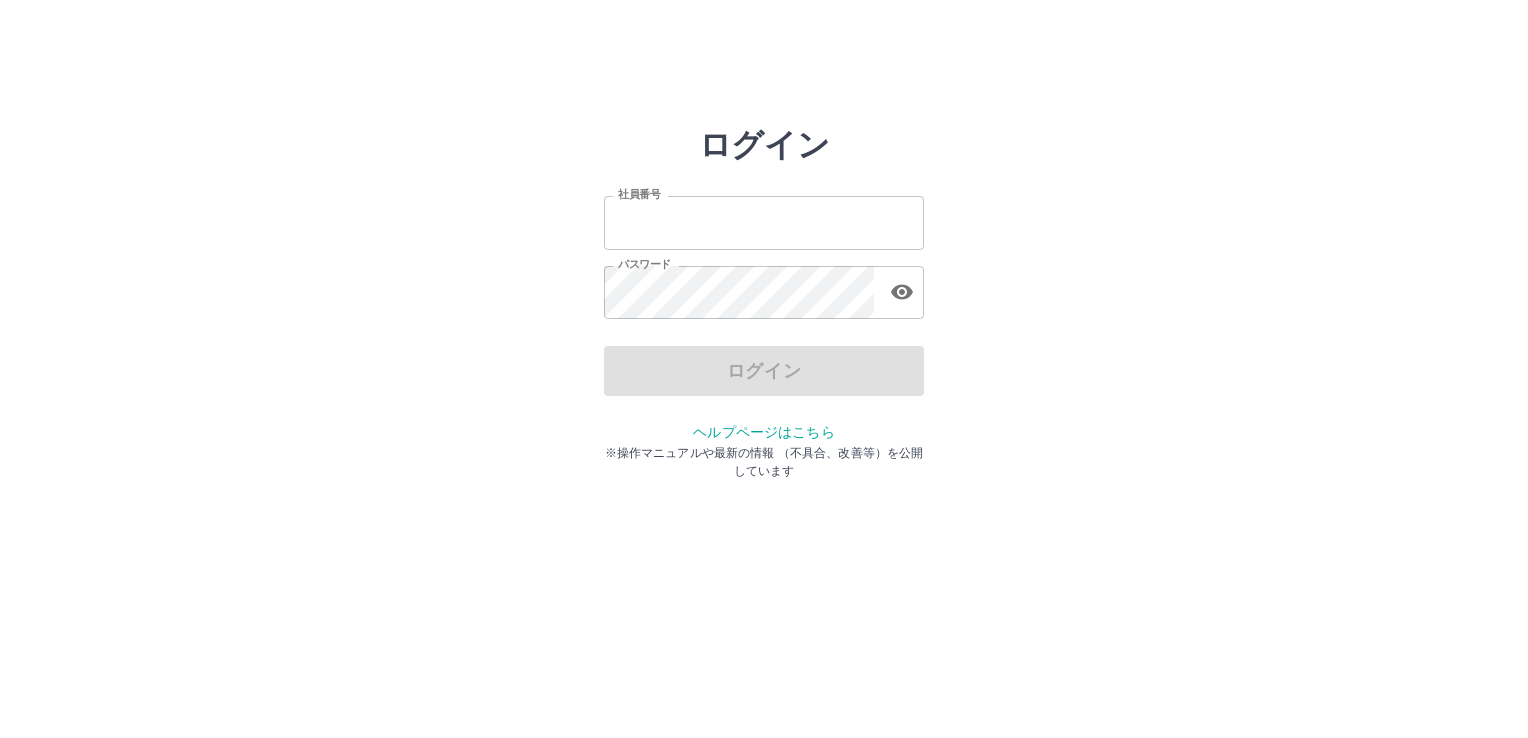 type on "*******" 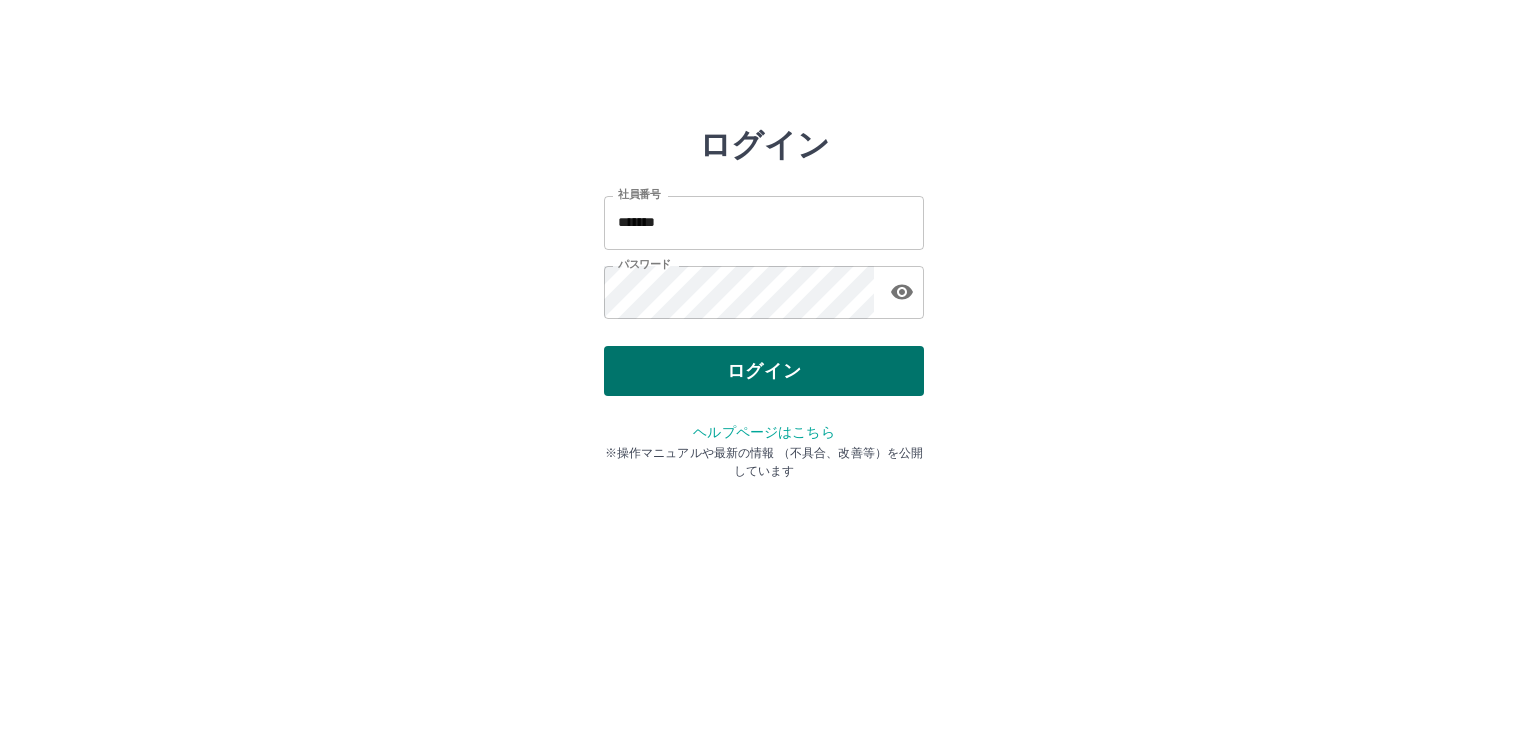 click on "ログイン" at bounding box center (764, 371) 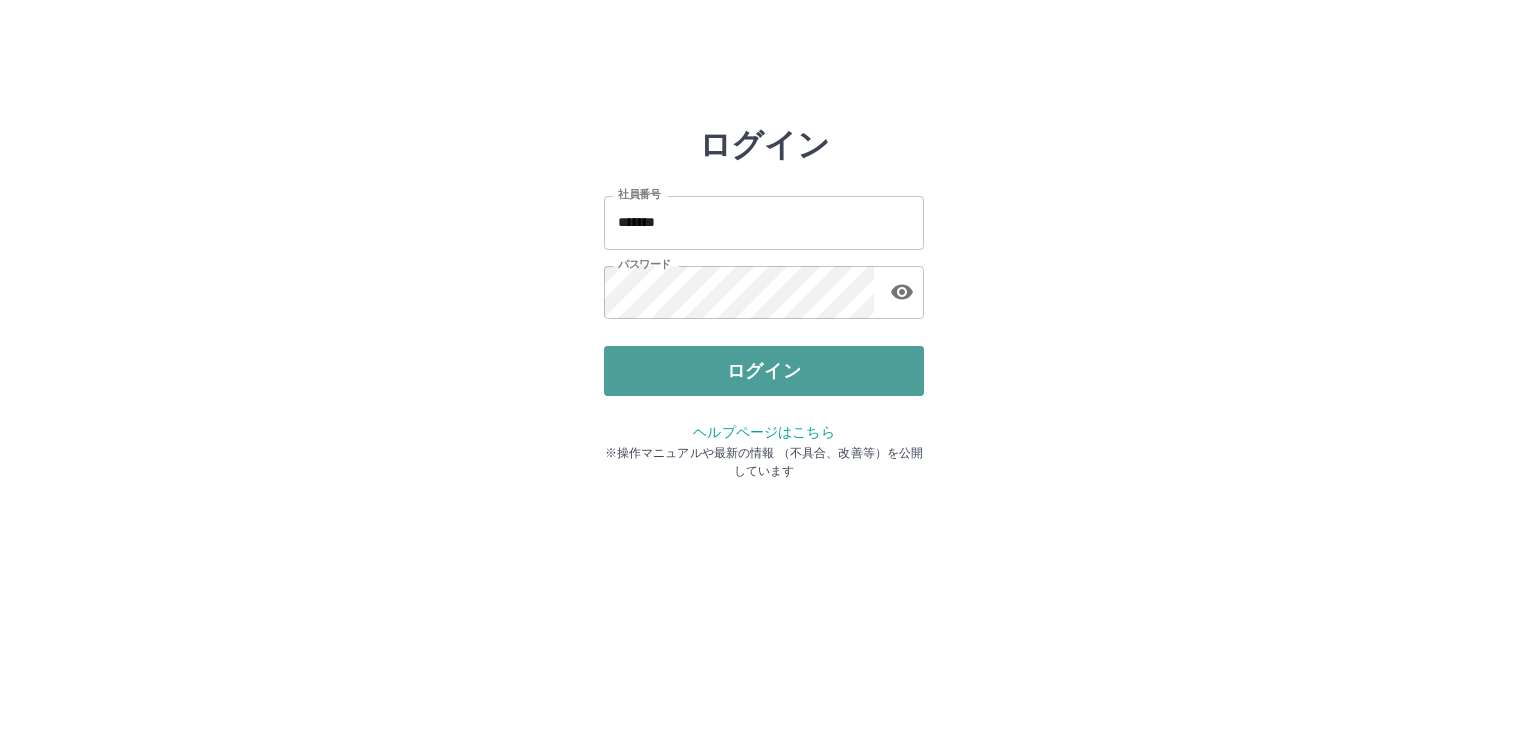 click on "ログイン" at bounding box center (764, 371) 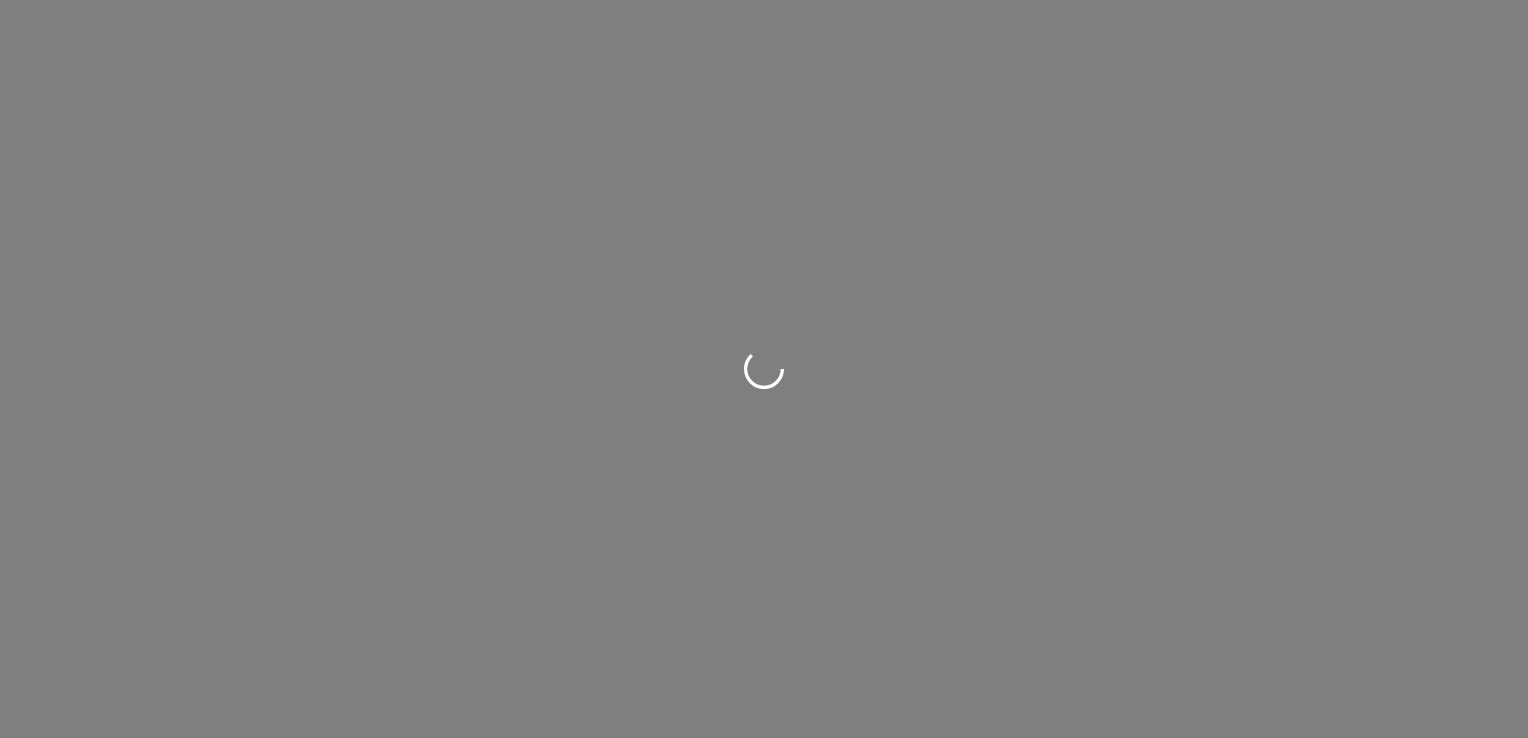 scroll, scrollTop: 0, scrollLeft: 0, axis: both 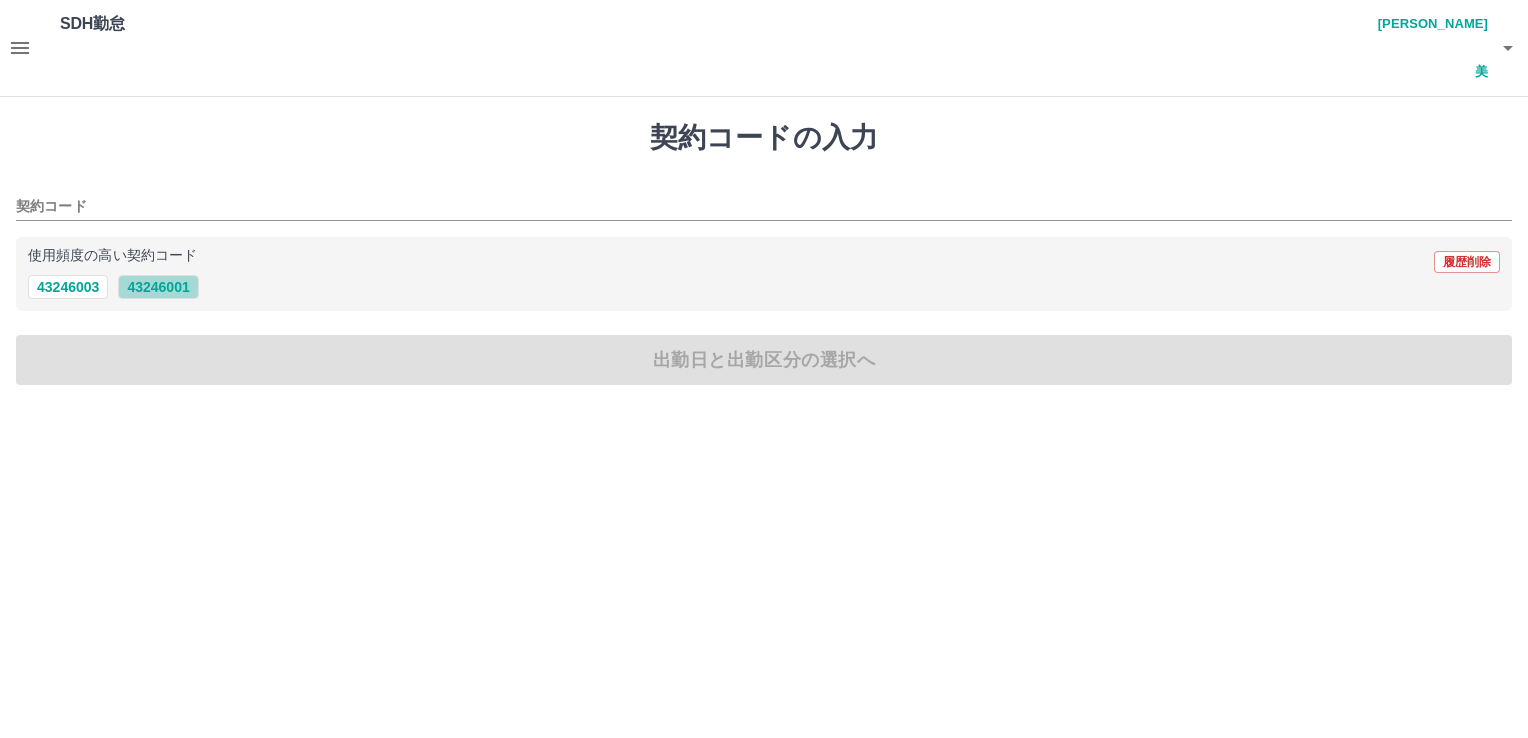 click on "43246001" at bounding box center [158, 287] 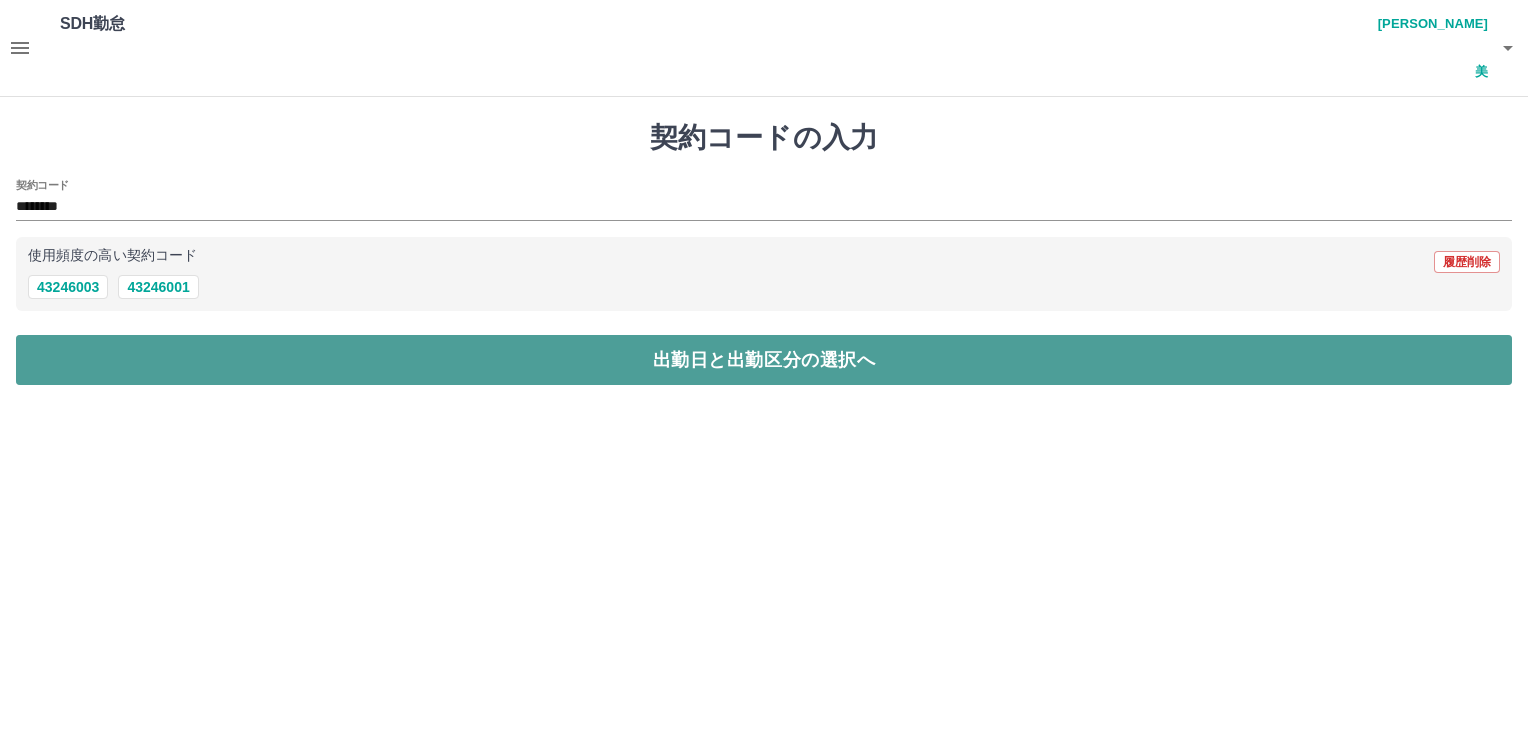 click on "出勤日と出勤区分の選択へ" at bounding box center [764, 360] 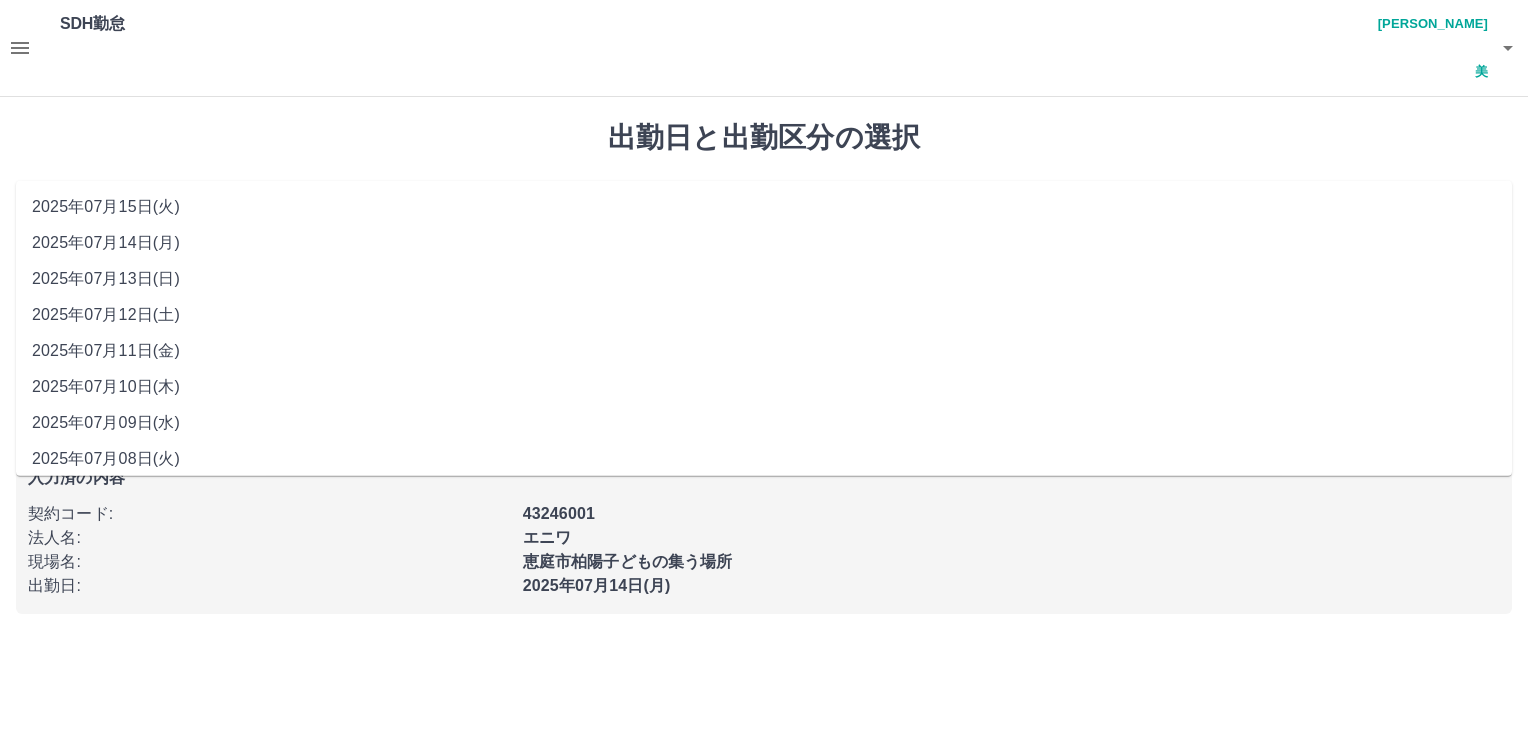 click on "**********" at bounding box center [764, 215] 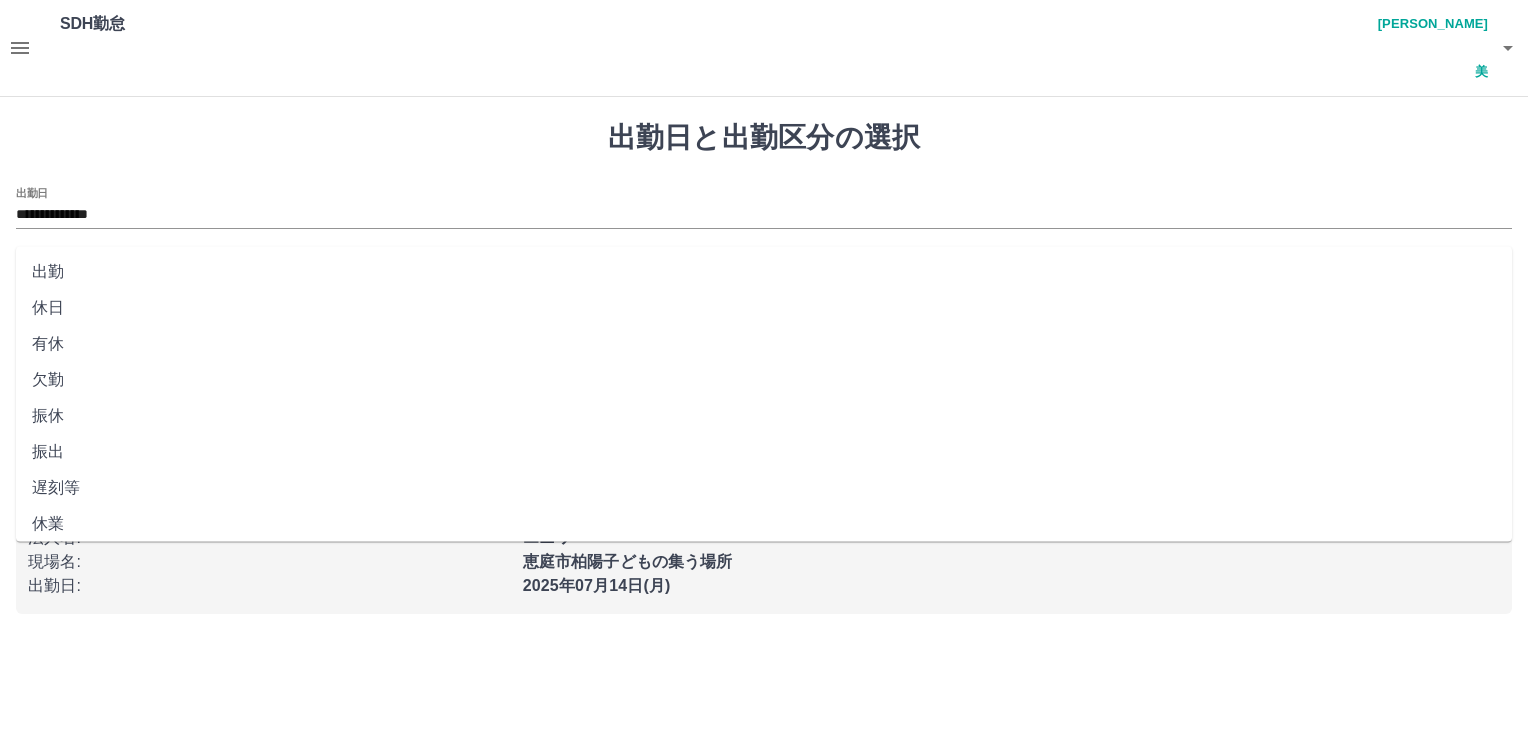 click on "出勤区分" at bounding box center (764, 281) 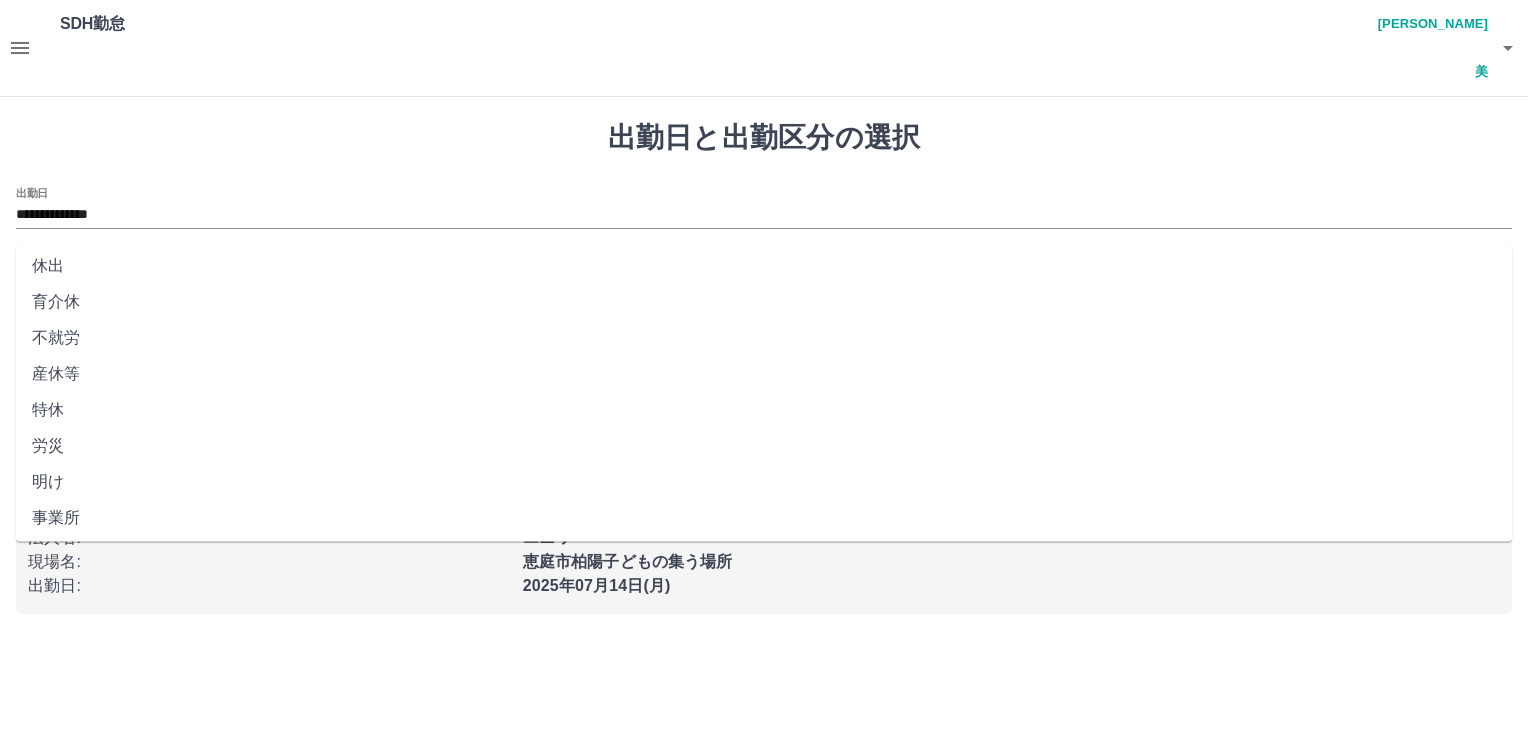 scroll, scrollTop: 368, scrollLeft: 0, axis: vertical 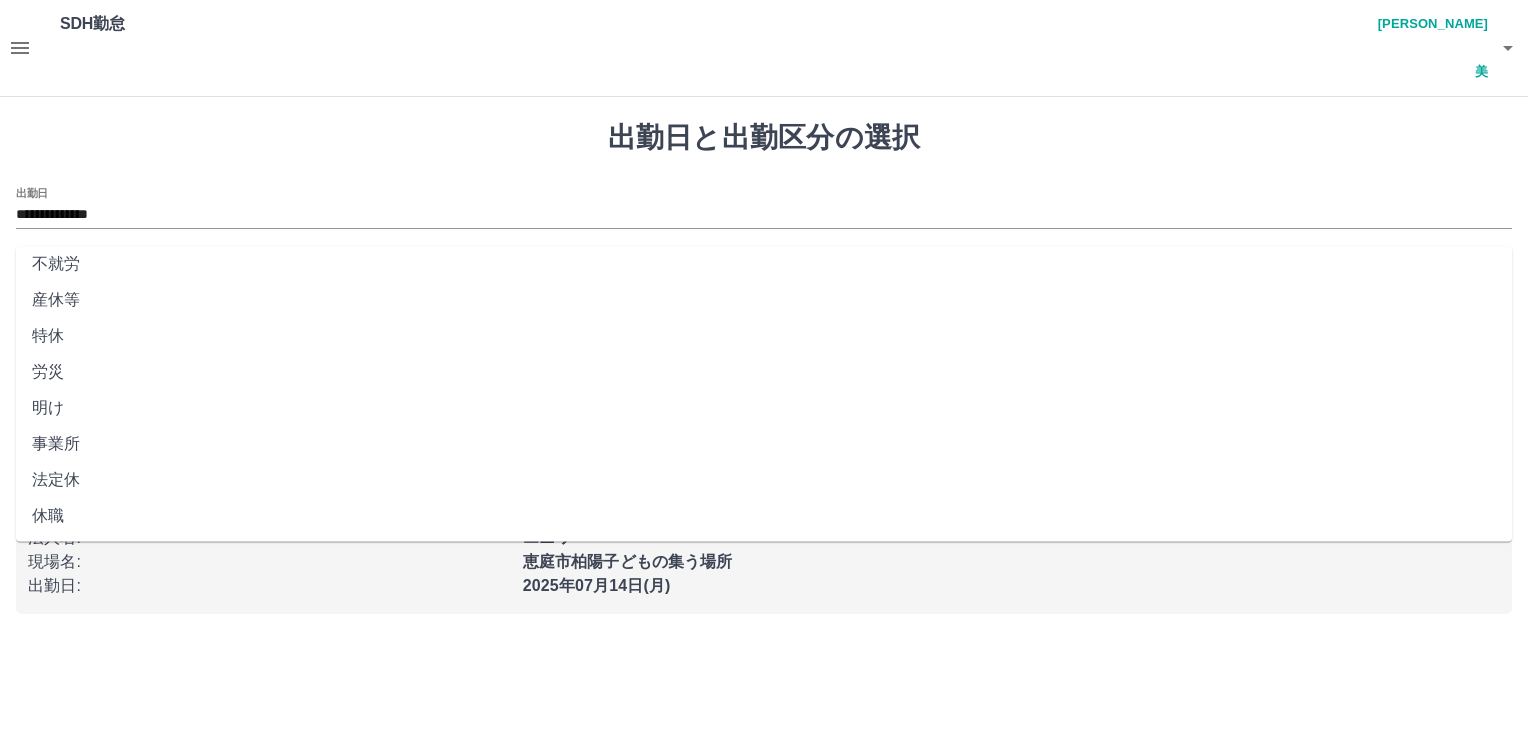 click on "法定休" at bounding box center [764, 480] 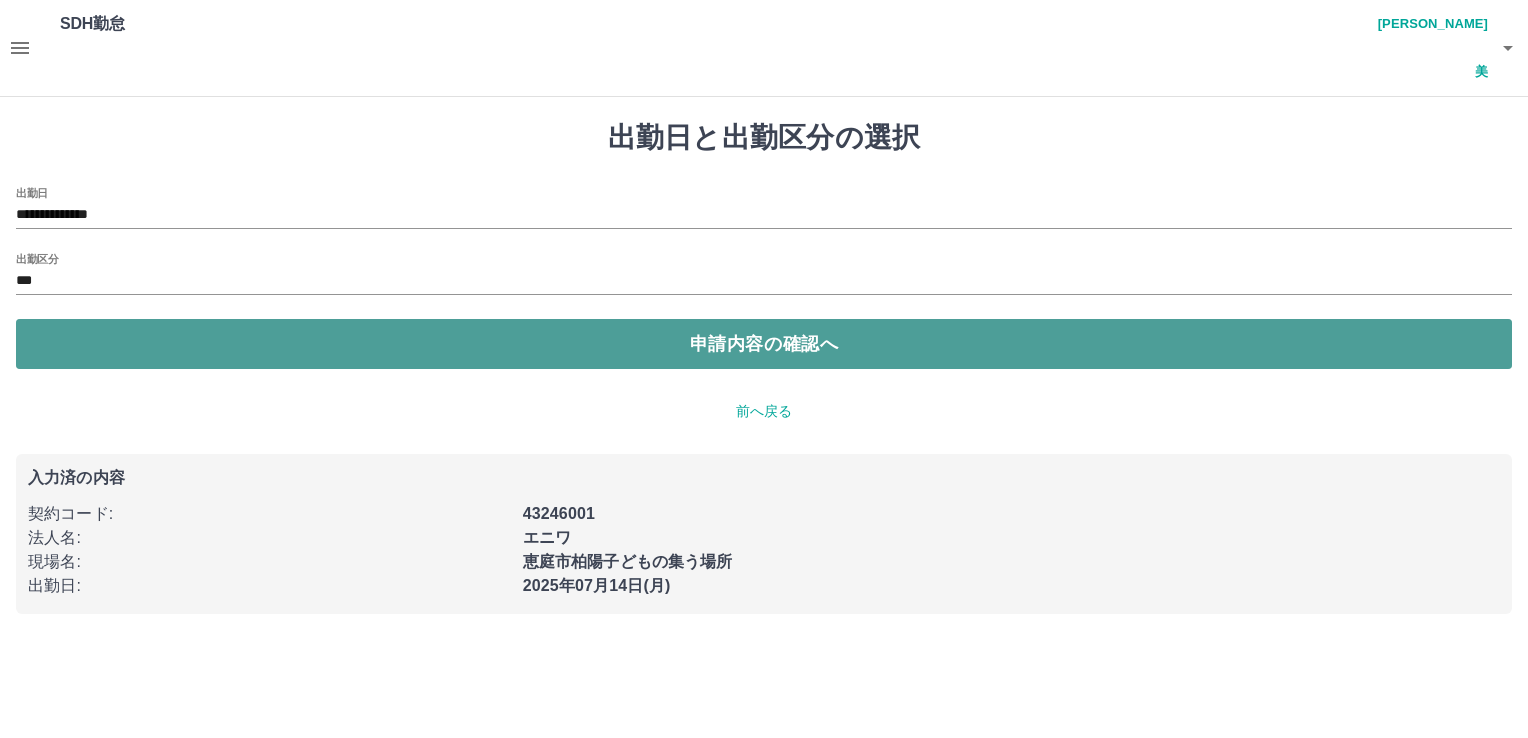 click on "申請内容の確認へ" at bounding box center (764, 344) 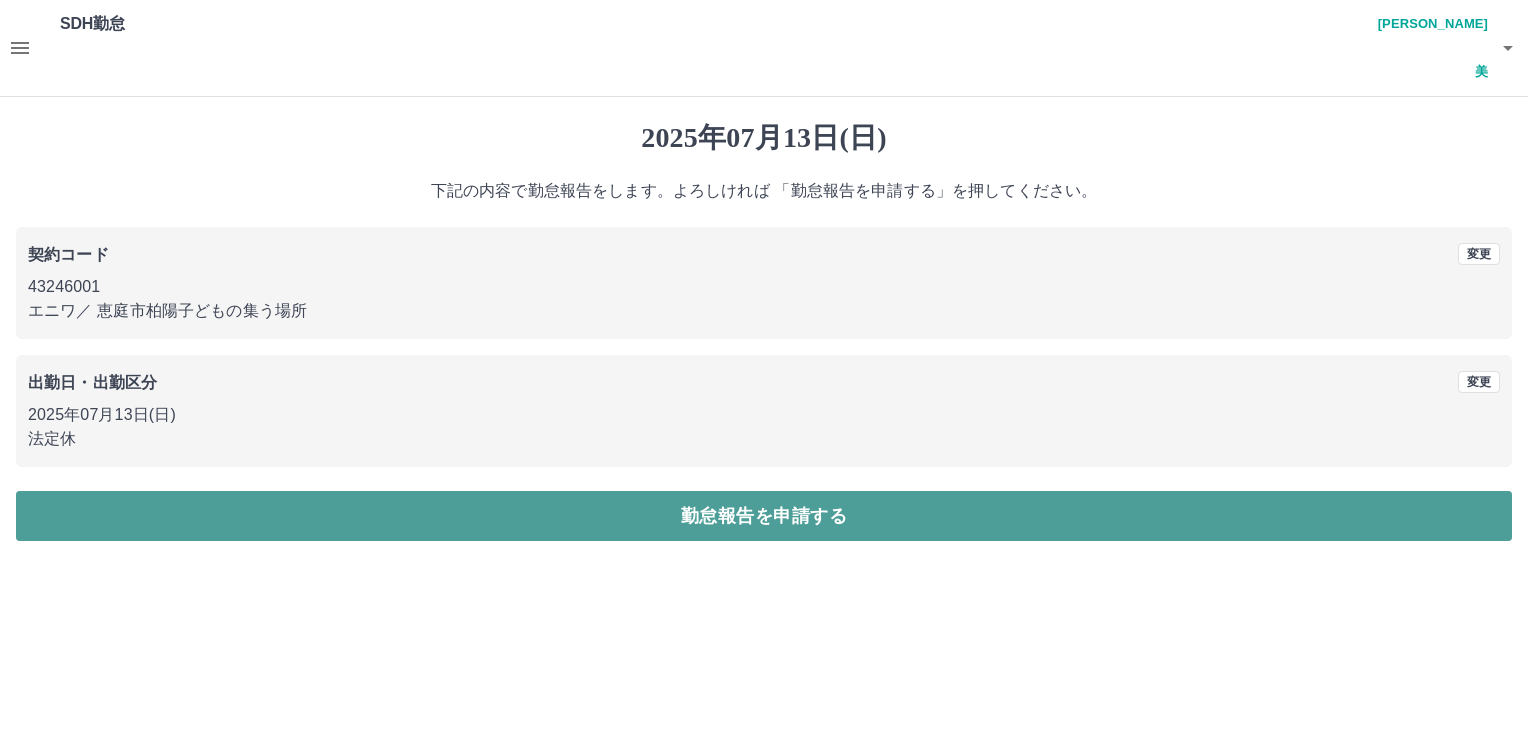 click on "勤怠報告を申請する" at bounding box center [764, 516] 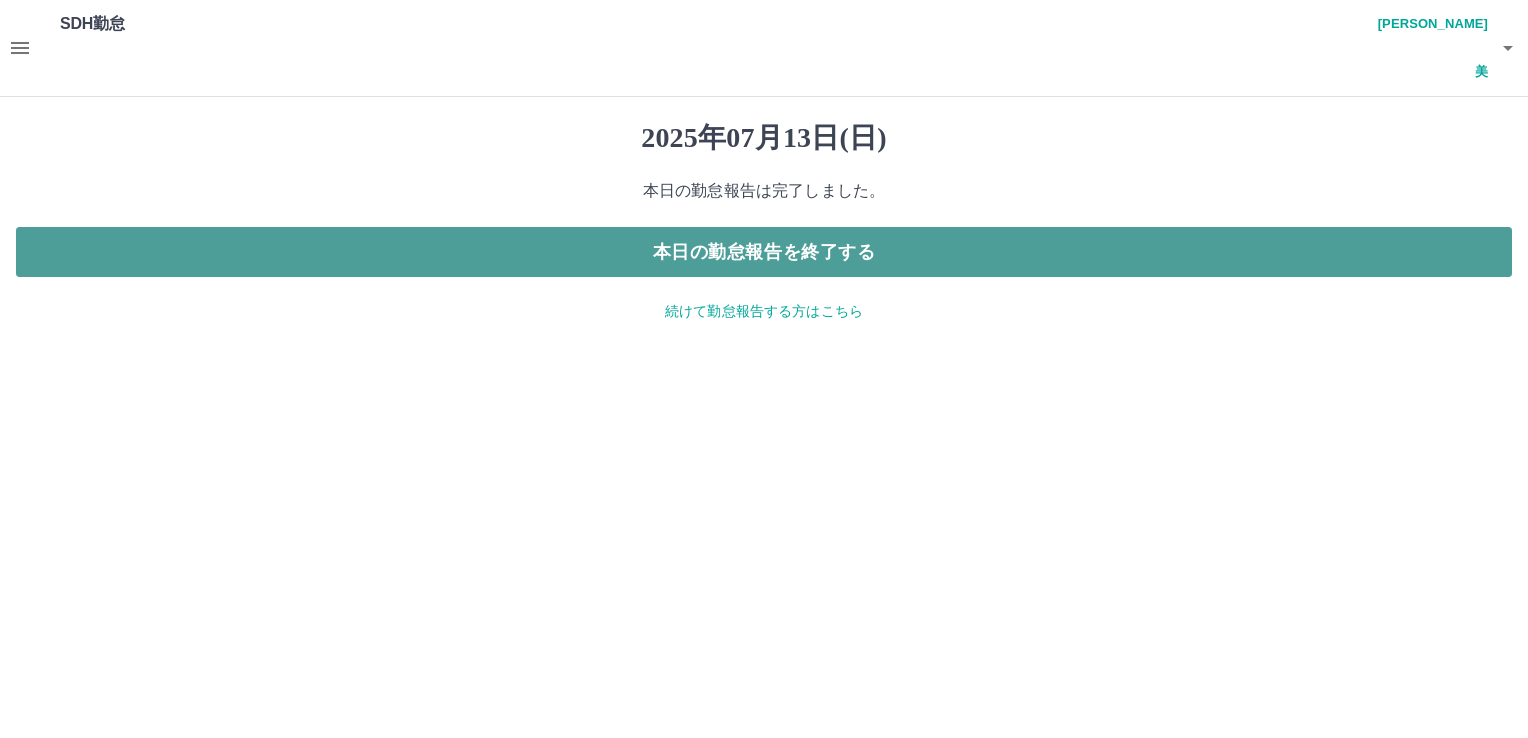 click on "本日の勤怠報告を終了する" at bounding box center [764, 252] 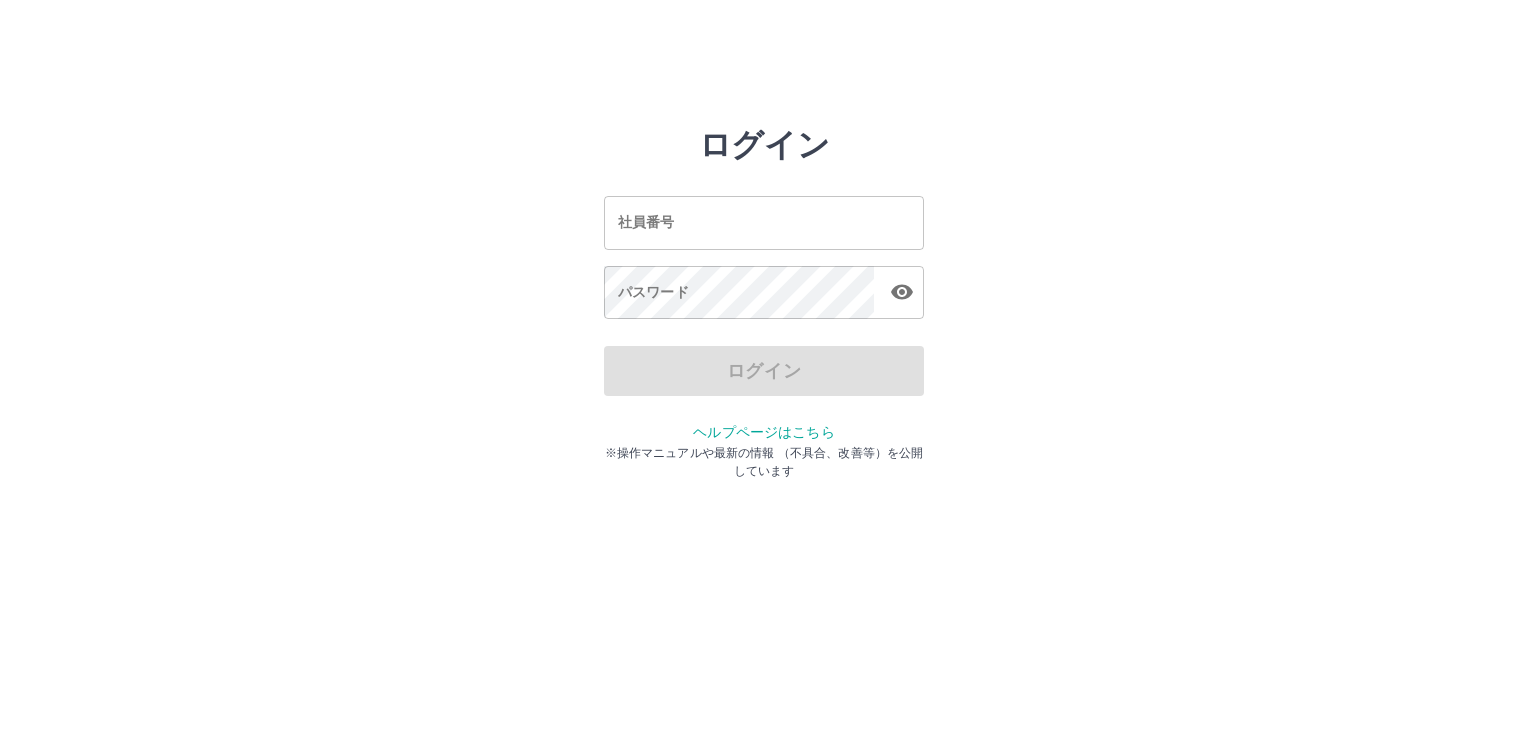 scroll, scrollTop: 0, scrollLeft: 0, axis: both 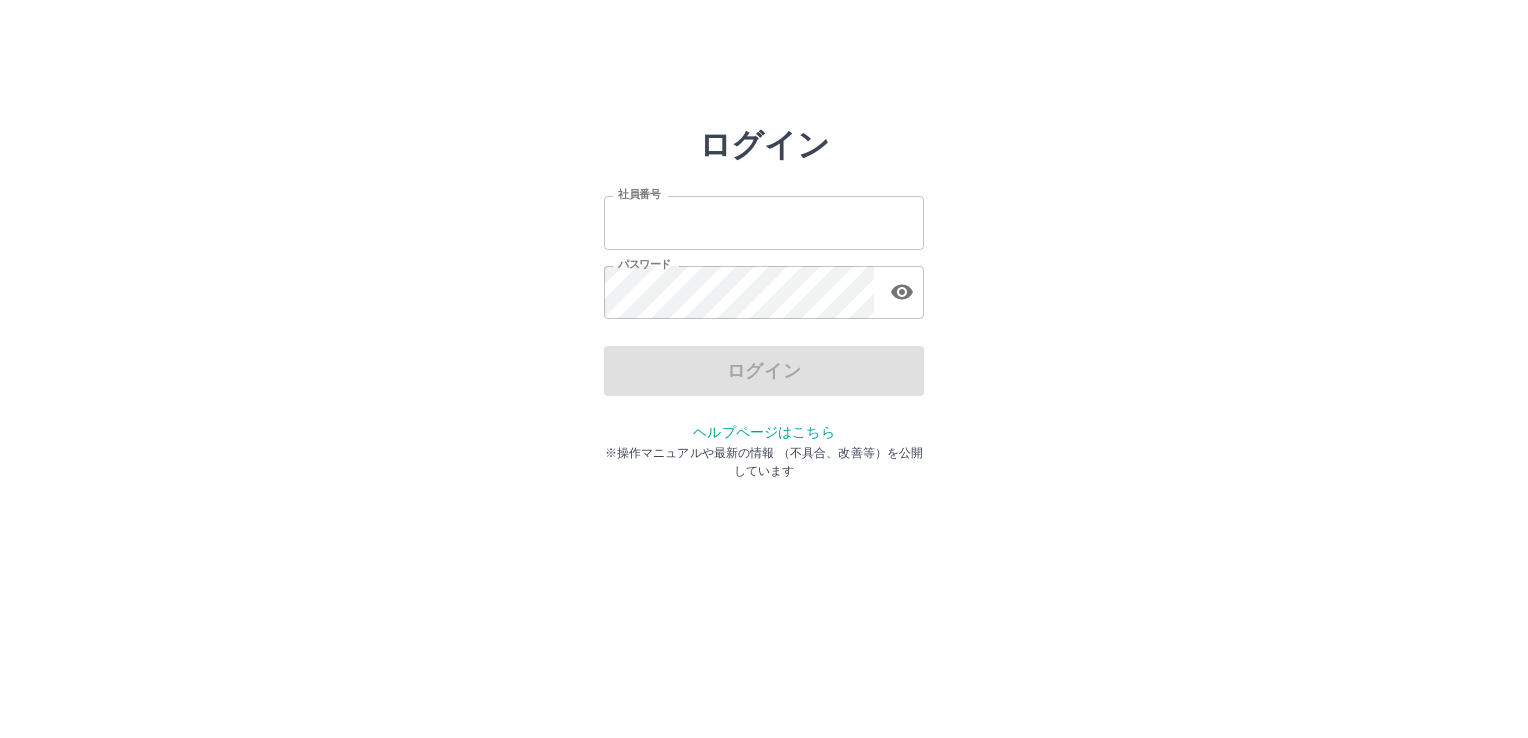 type on "*******" 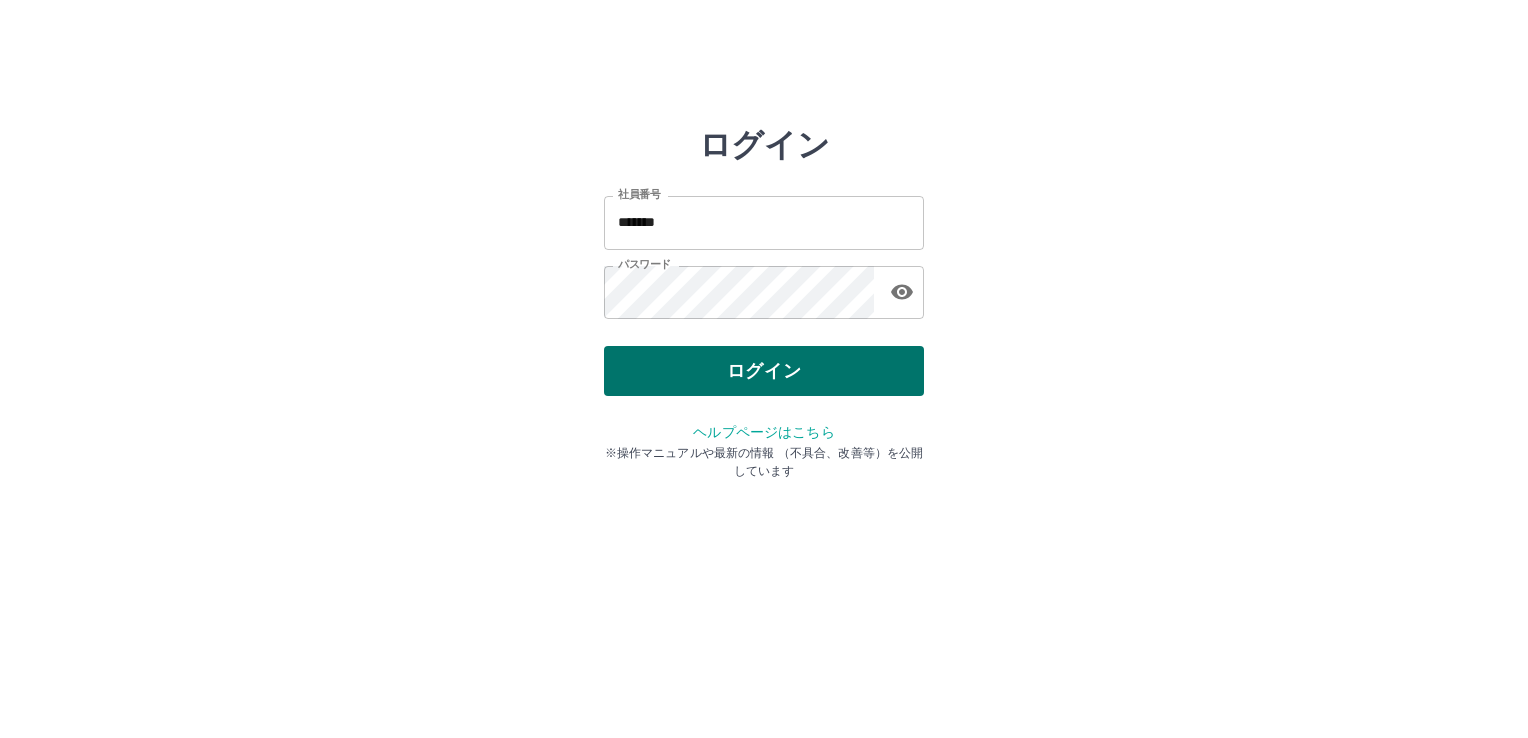 click on "ログイン" at bounding box center [764, 371] 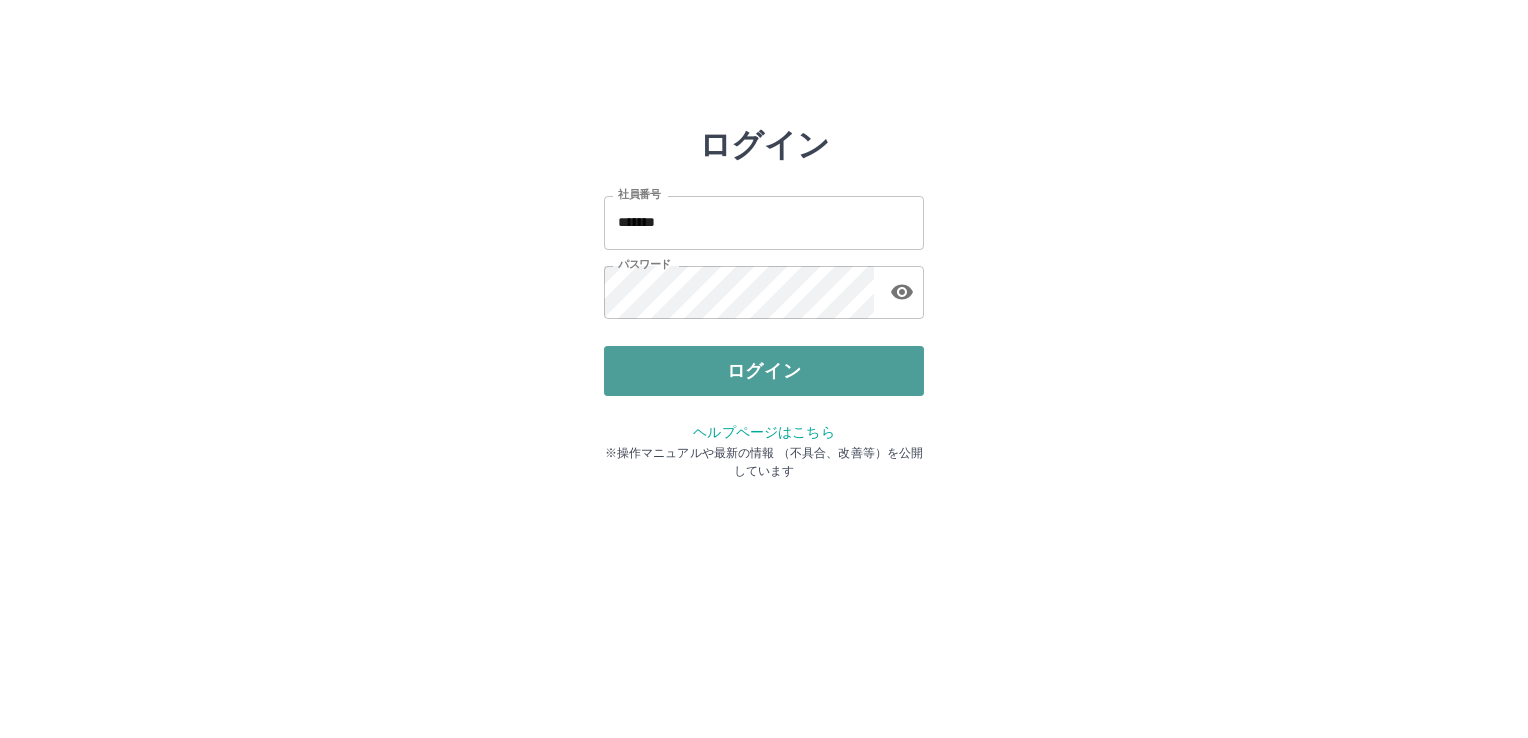 click on "ログイン" at bounding box center [764, 371] 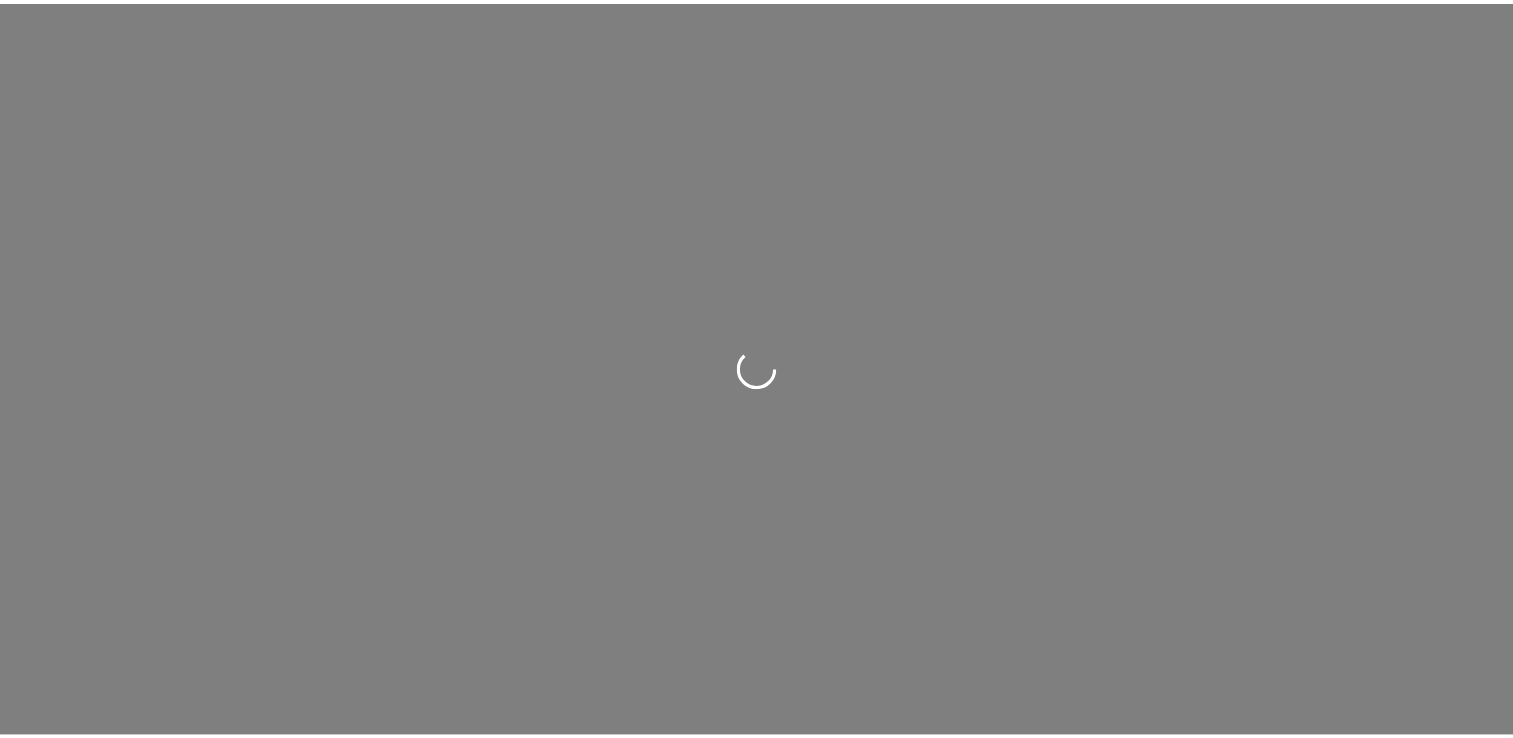 scroll, scrollTop: 0, scrollLeft: 0, axis: both 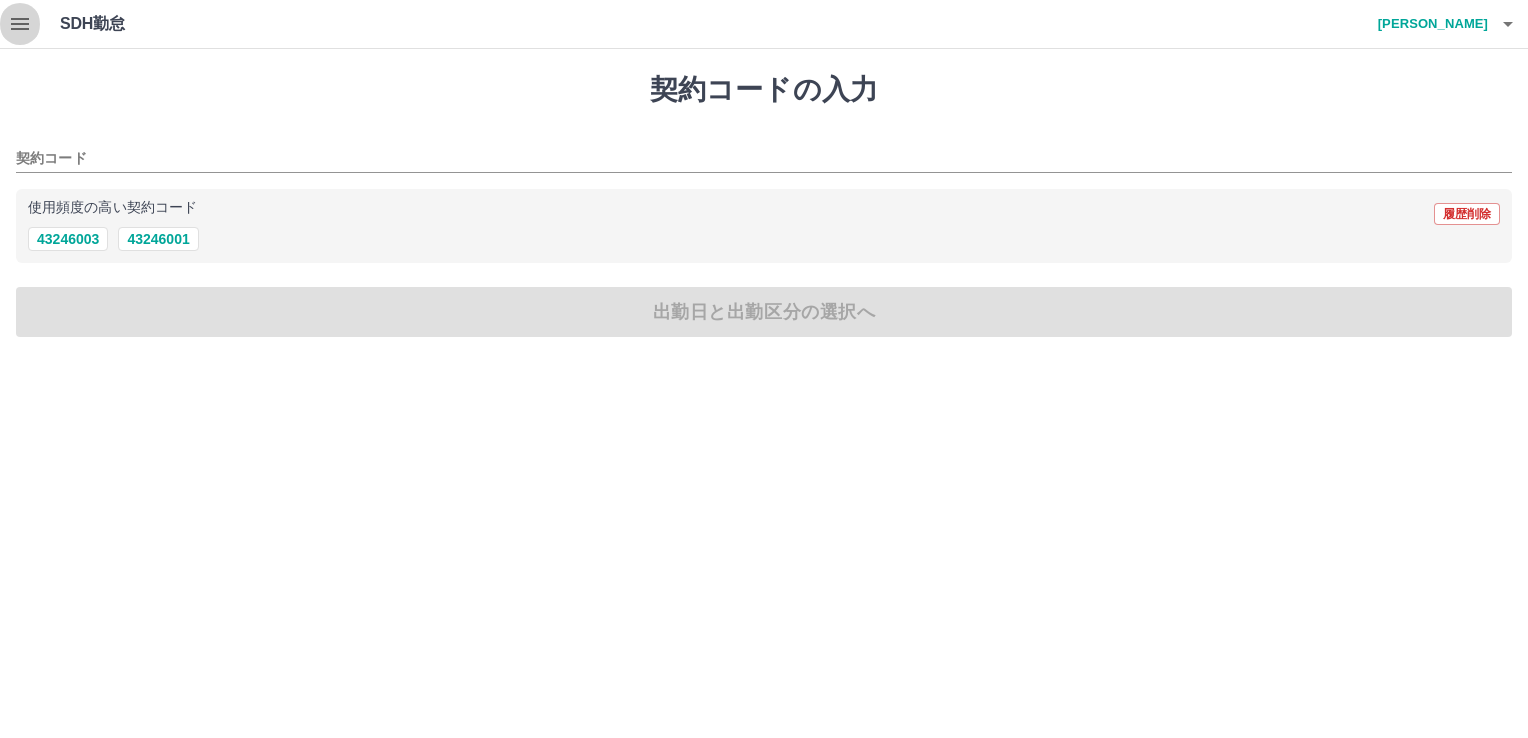 click 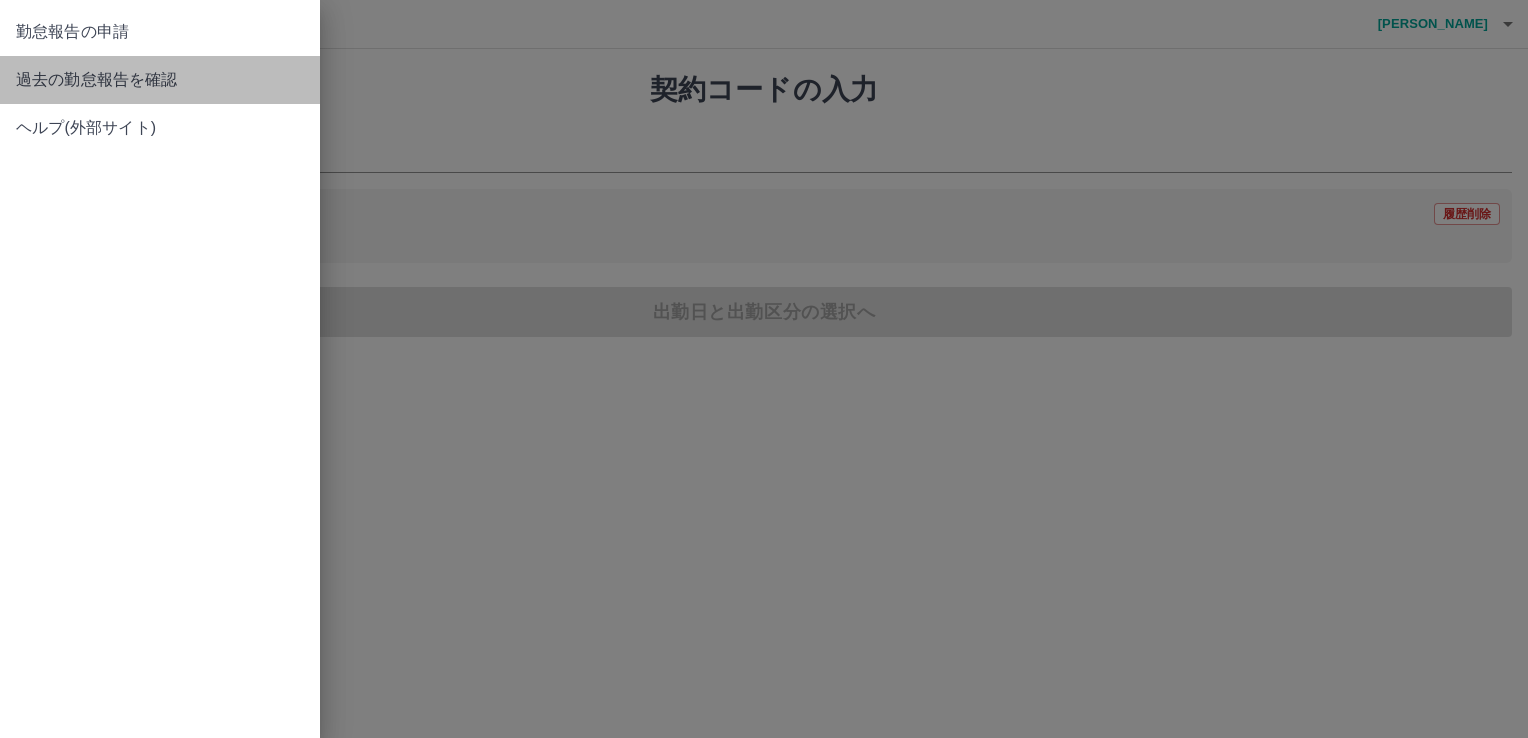 click on "過去の勤怠報告を確認" at bounding box center (160, 80) 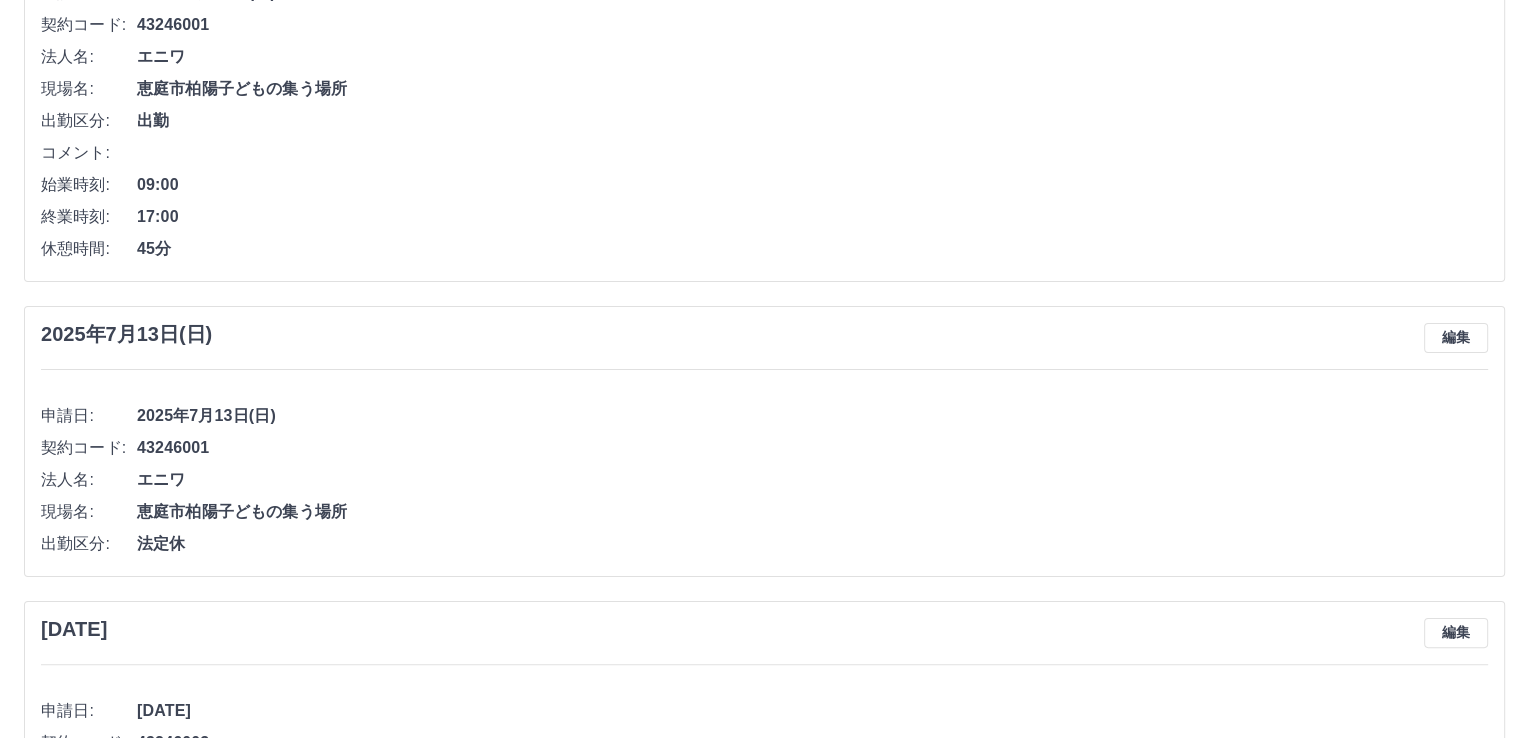 scroll, scrollTop: 0, scrollLeft: 0, axis: both 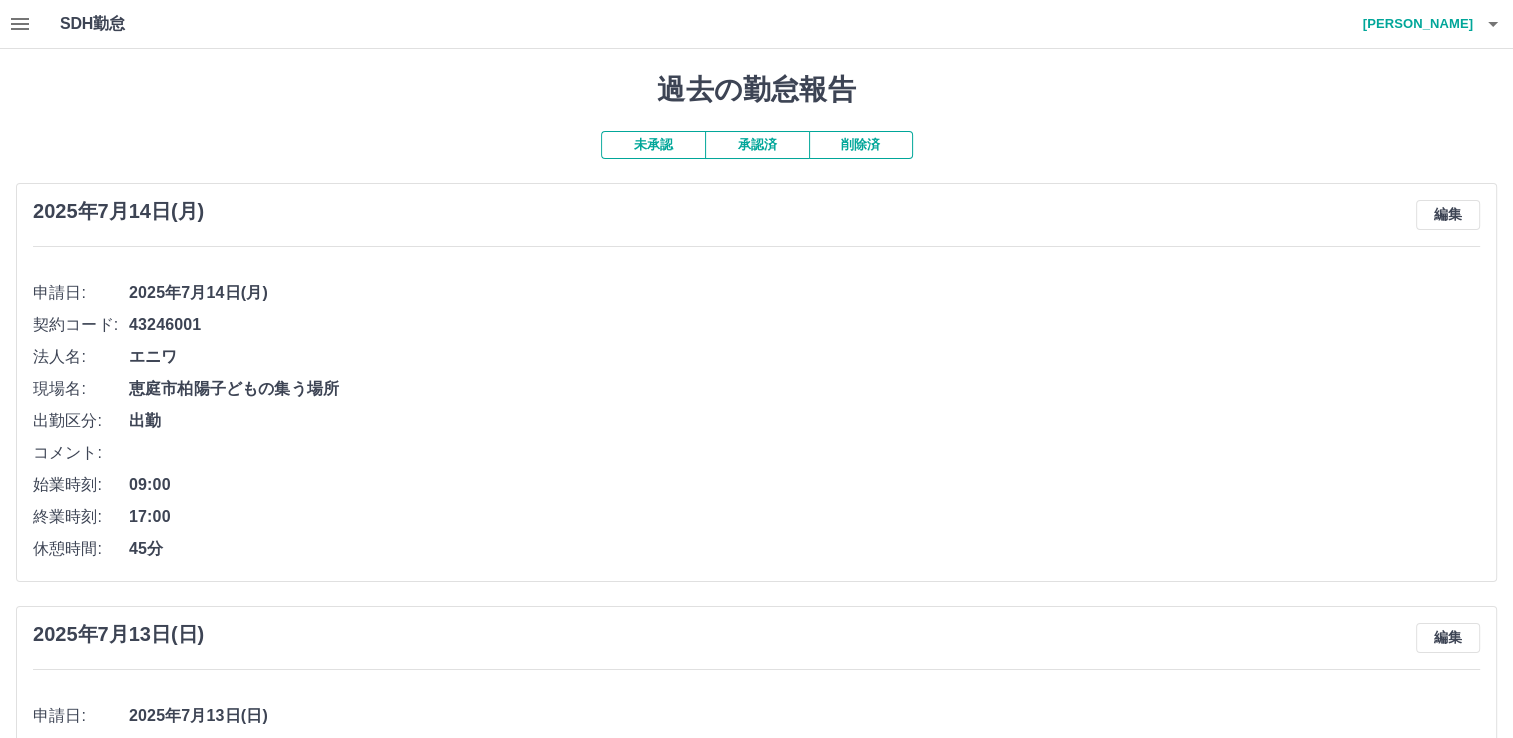 drag, startPoint x: 816, startPoint y: 1, endPoint x: 936, endPoint y: 359, distance: 377.57648 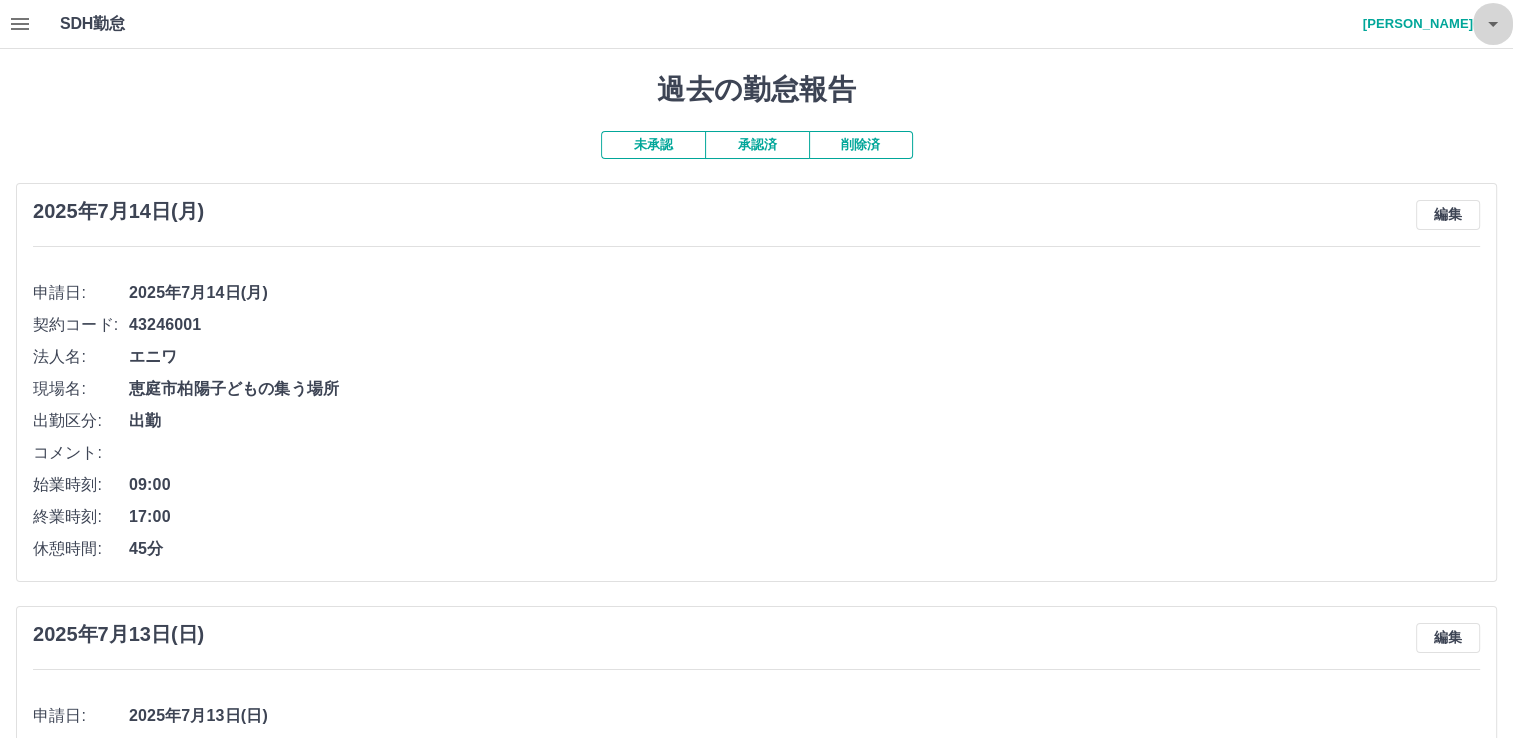 click 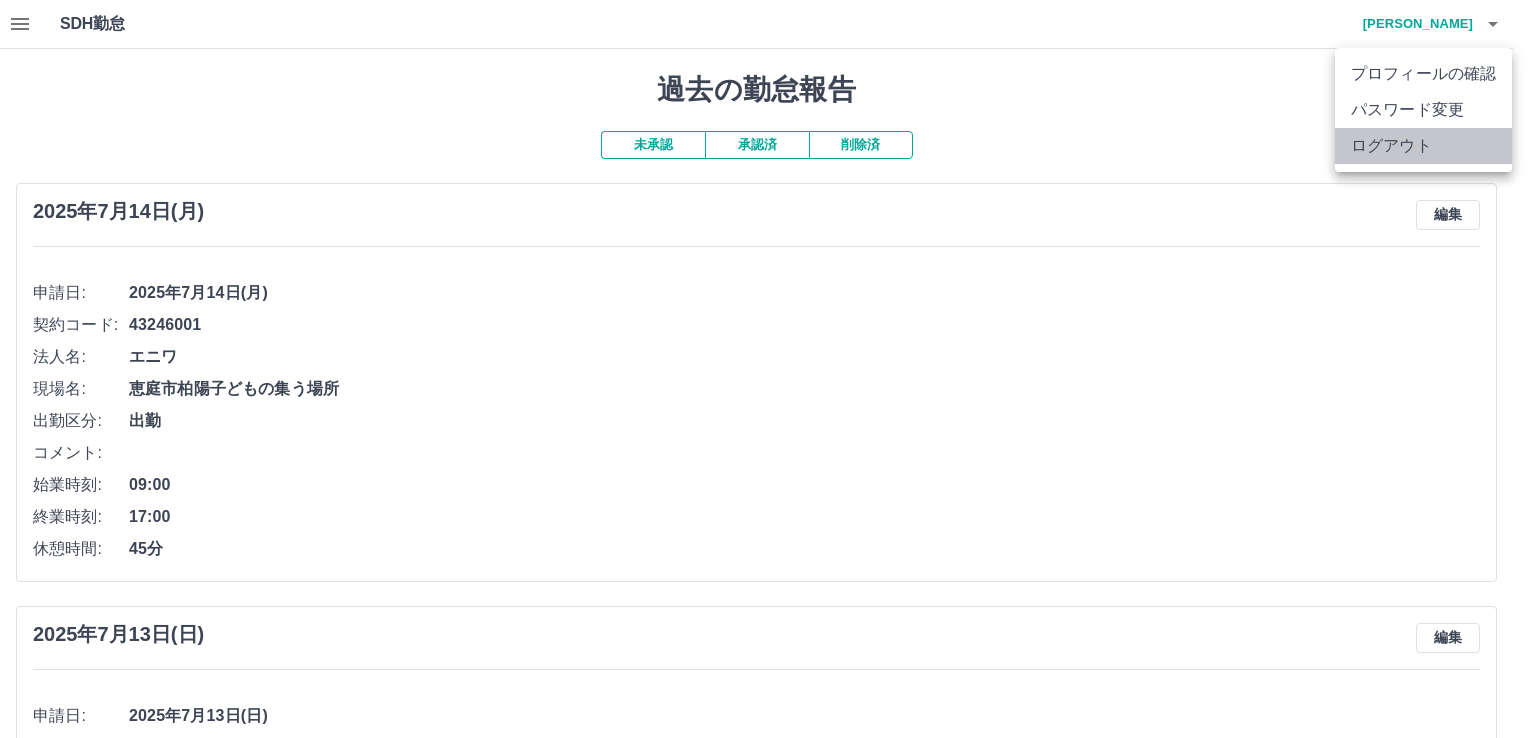 click on "ログアウト" at bounding box center [1423, 146] 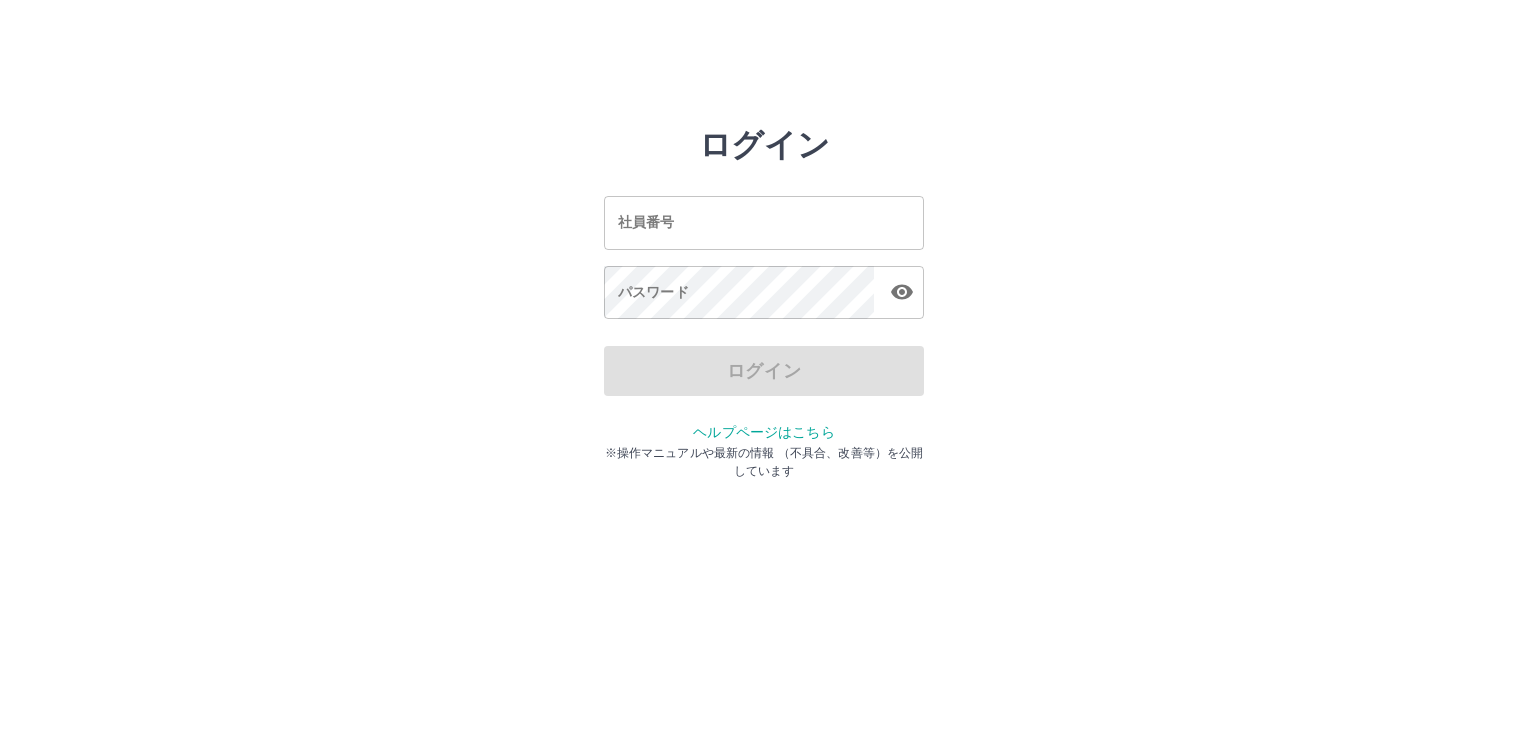 scroll, scrollTop: 0, scrollLeft: 0, axis: both 